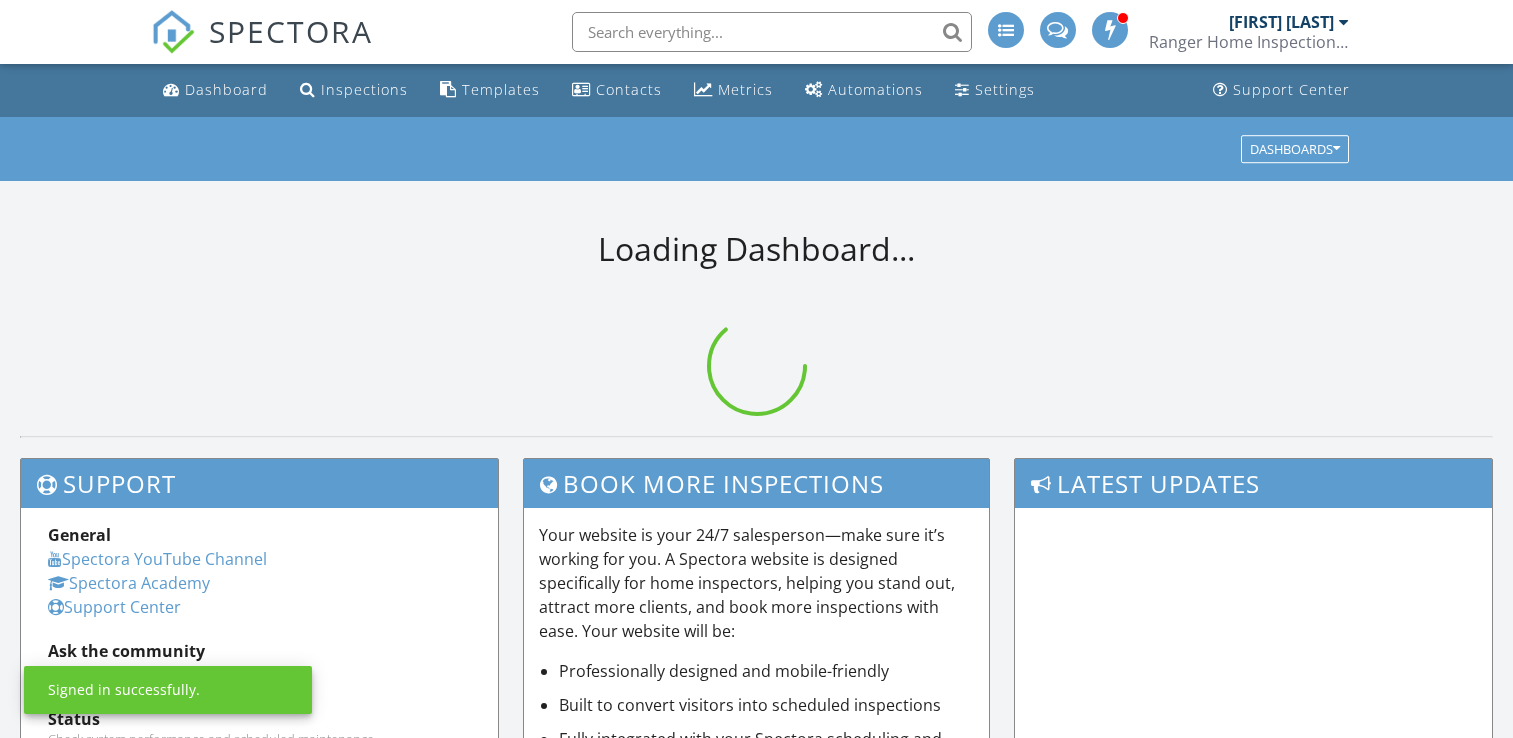 scroll, scrollTop: 0, scrollLeft: 0, axis: both 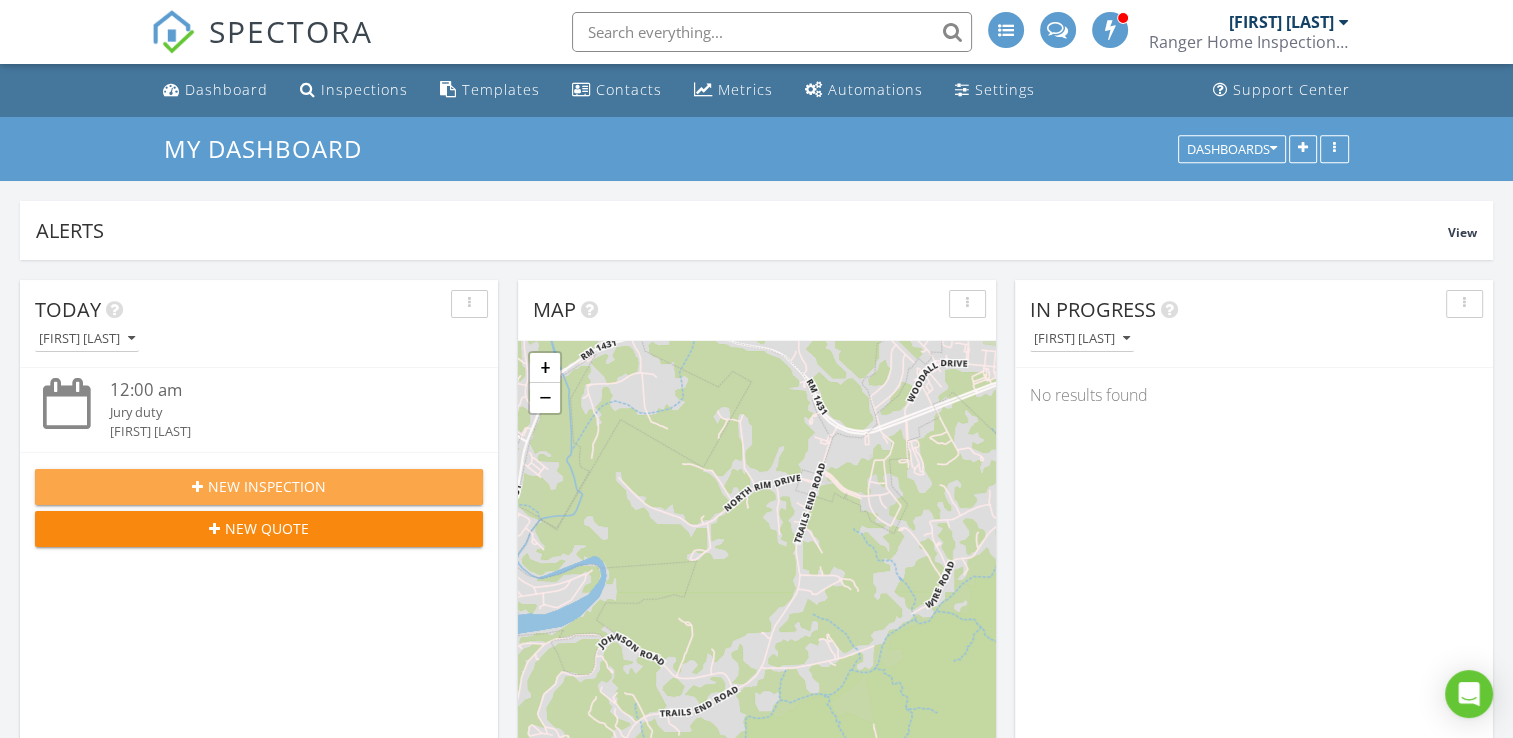 click on "New Inspection" at bounding box center (267, 486) 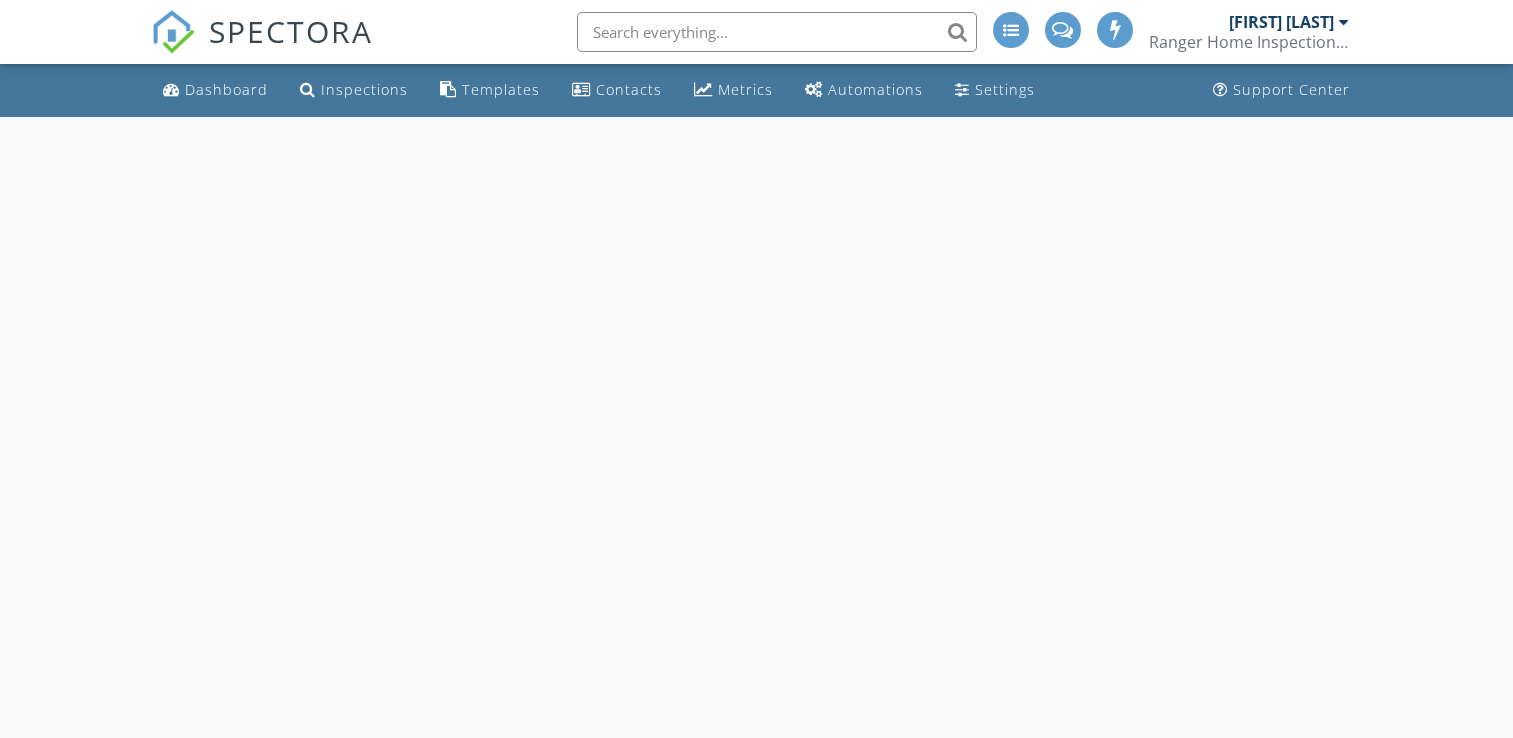 scroll, scrollTop: 0, scrollLeft: 0, axis: both 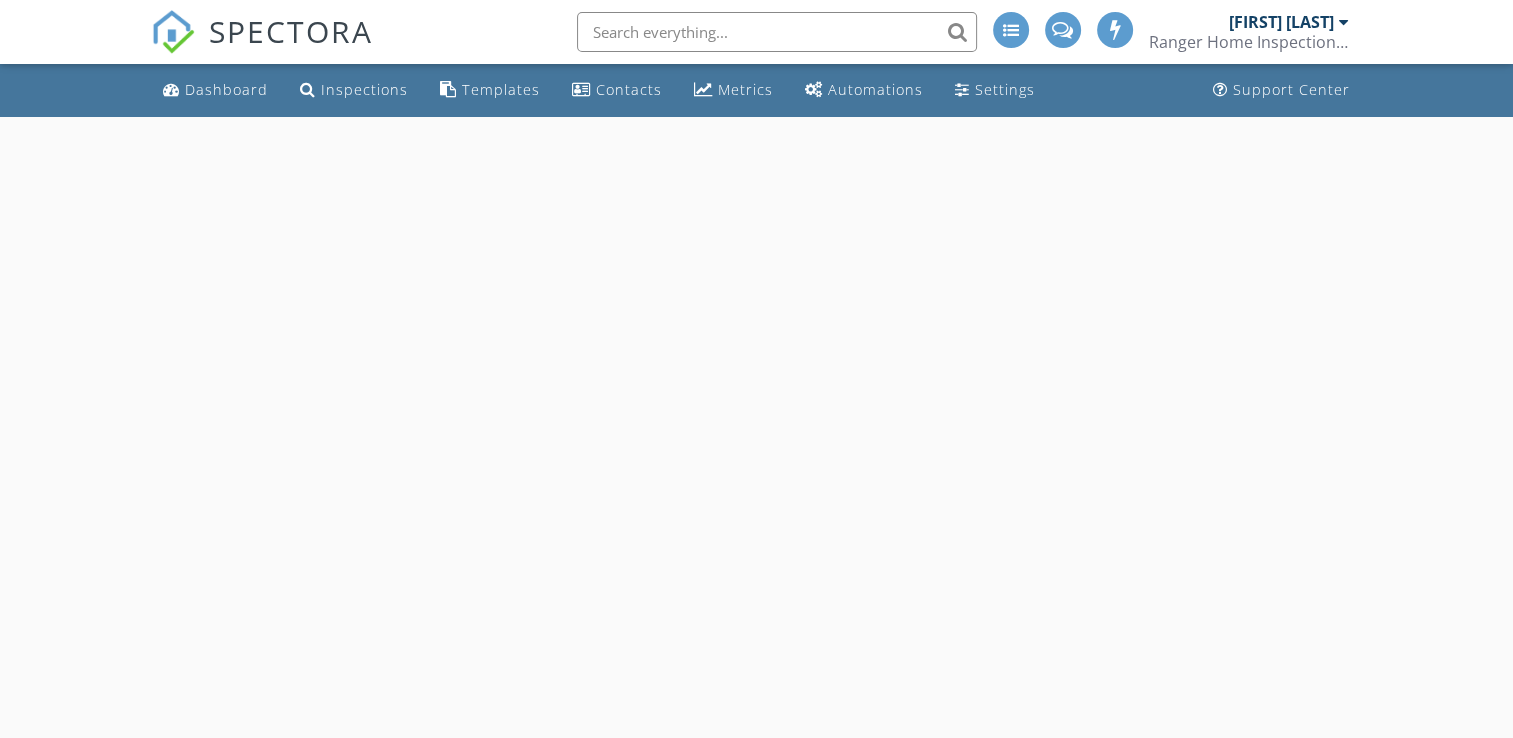 select on "7" 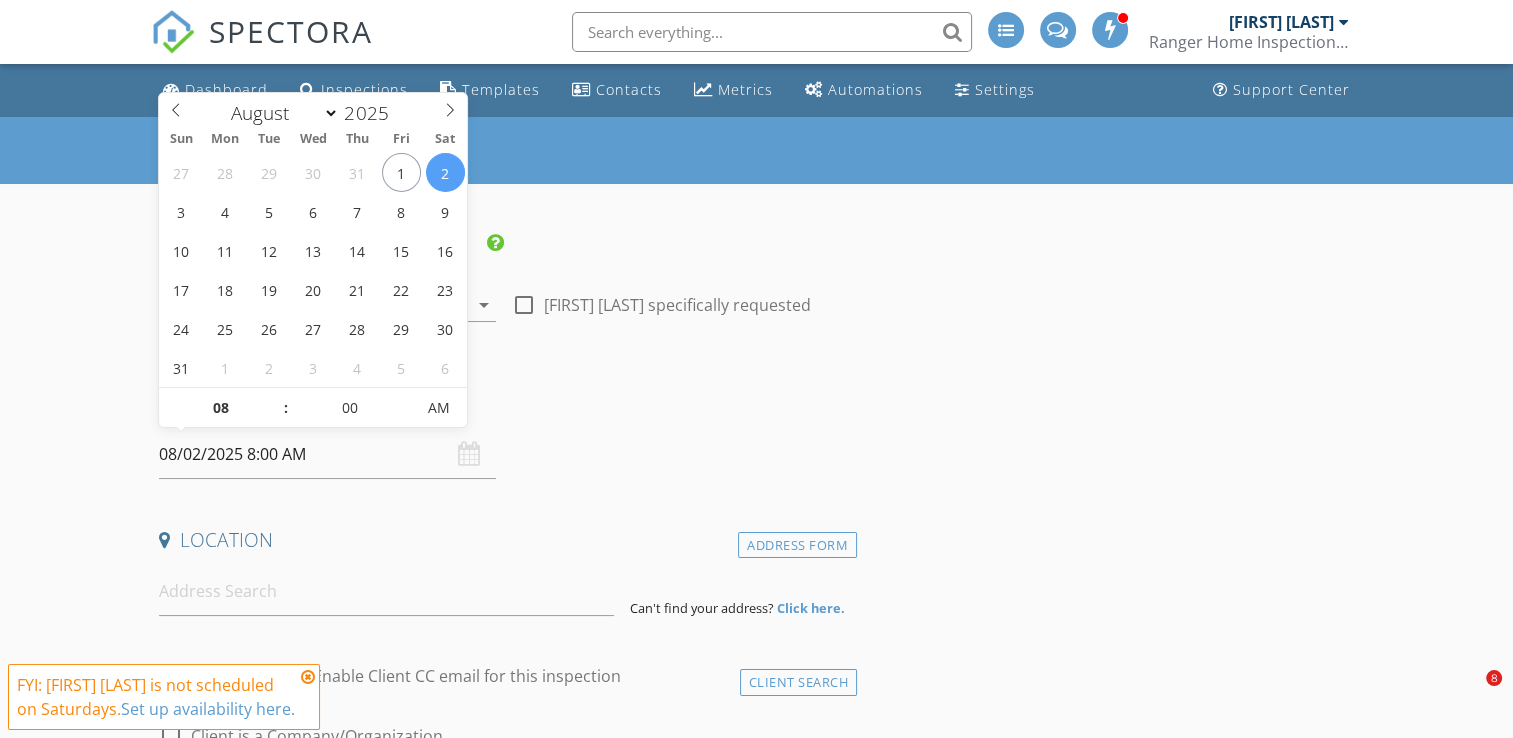 click on "08/02/2025 8:00 AM" at bounding box center (327, 454) 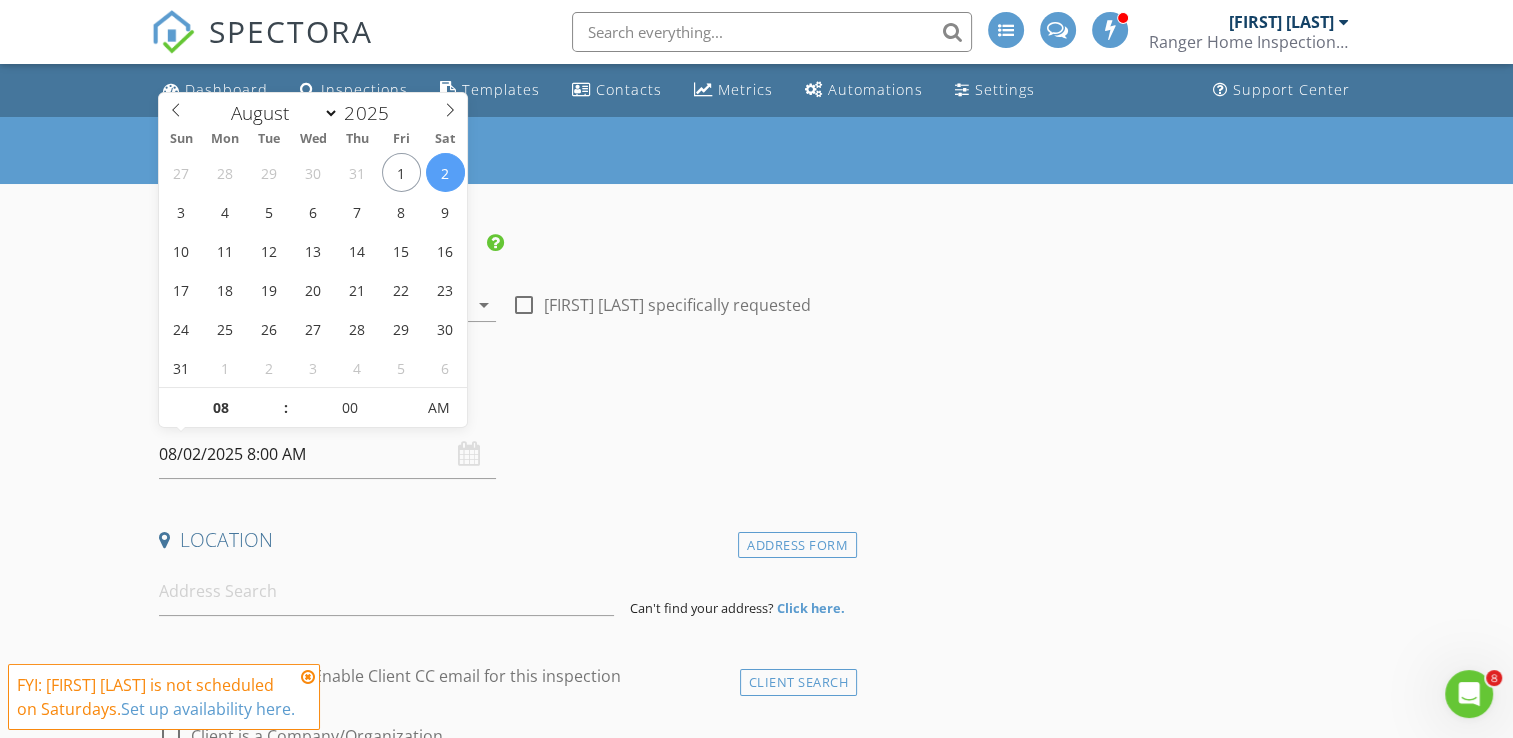 scroll, scrollTop: 0, scrollLeft: 0, axis: both 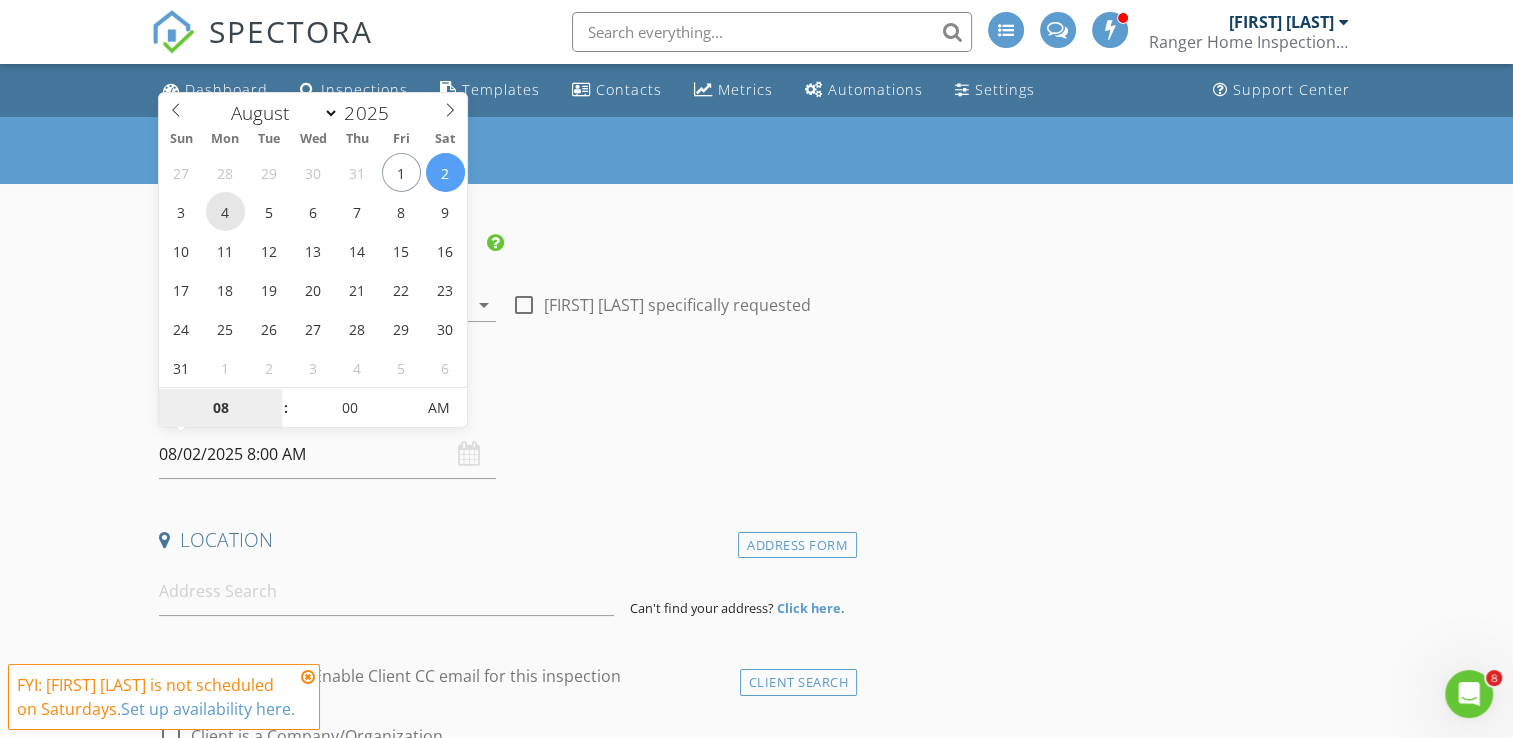 type on "08/04/2025 8:00 AM" 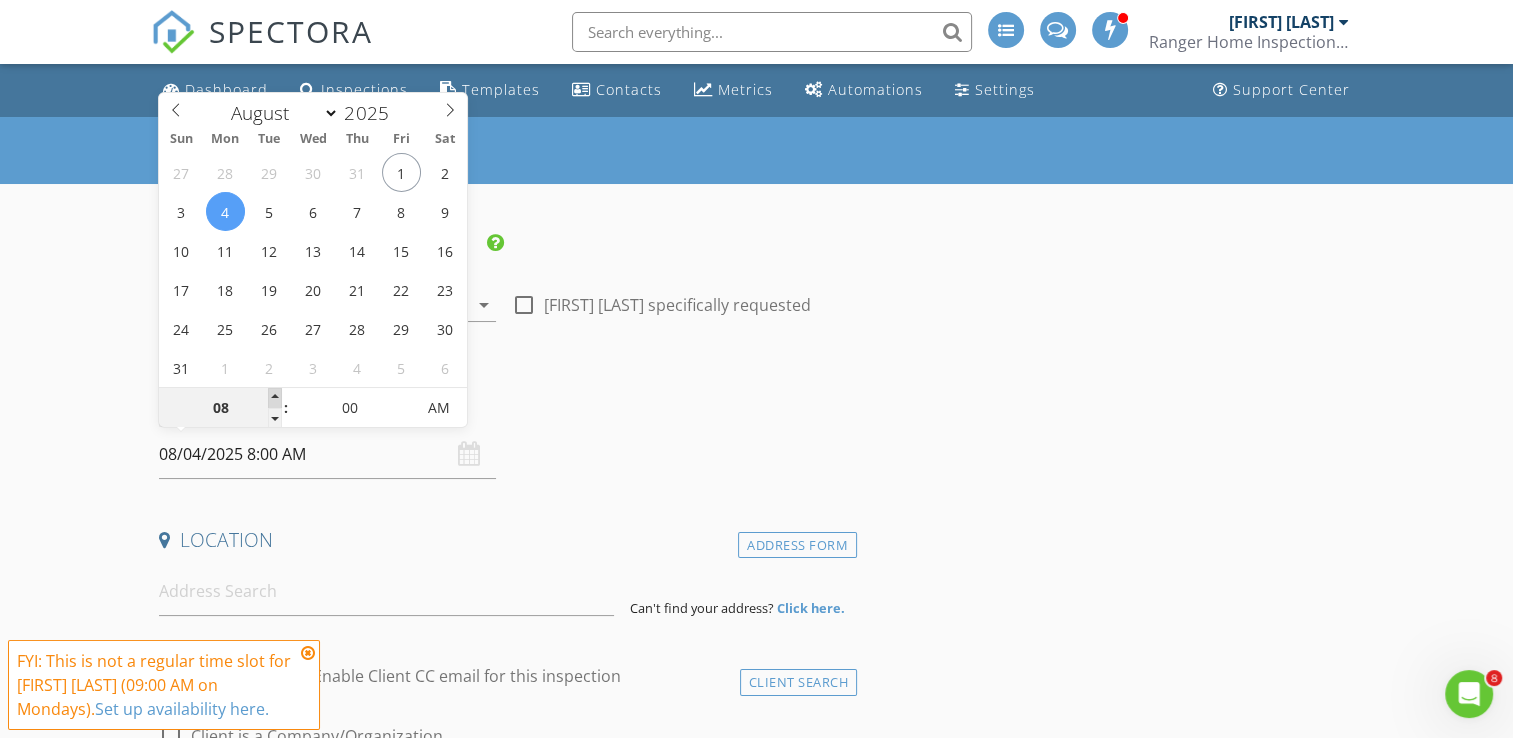 type on "09" 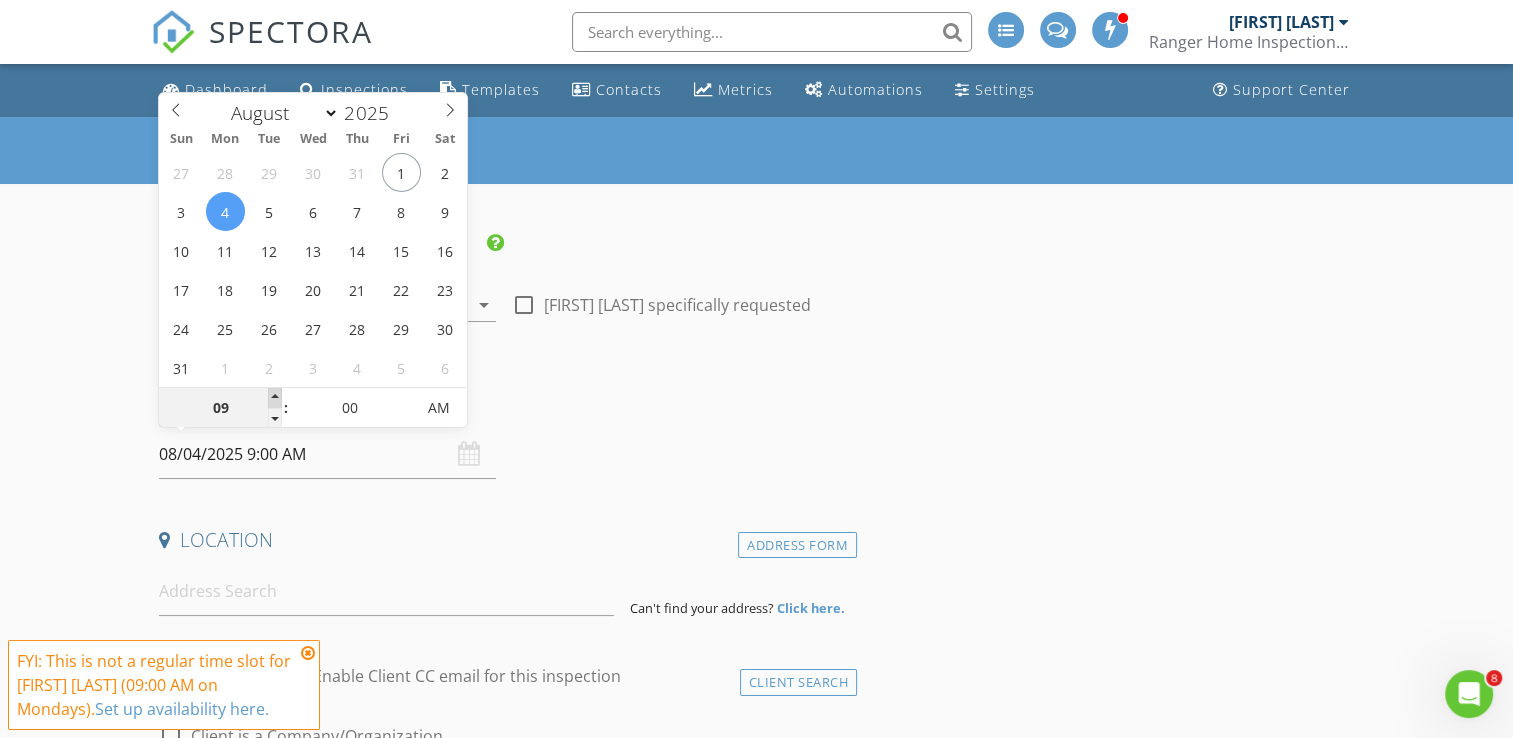 click at bounding box center [275, 398] 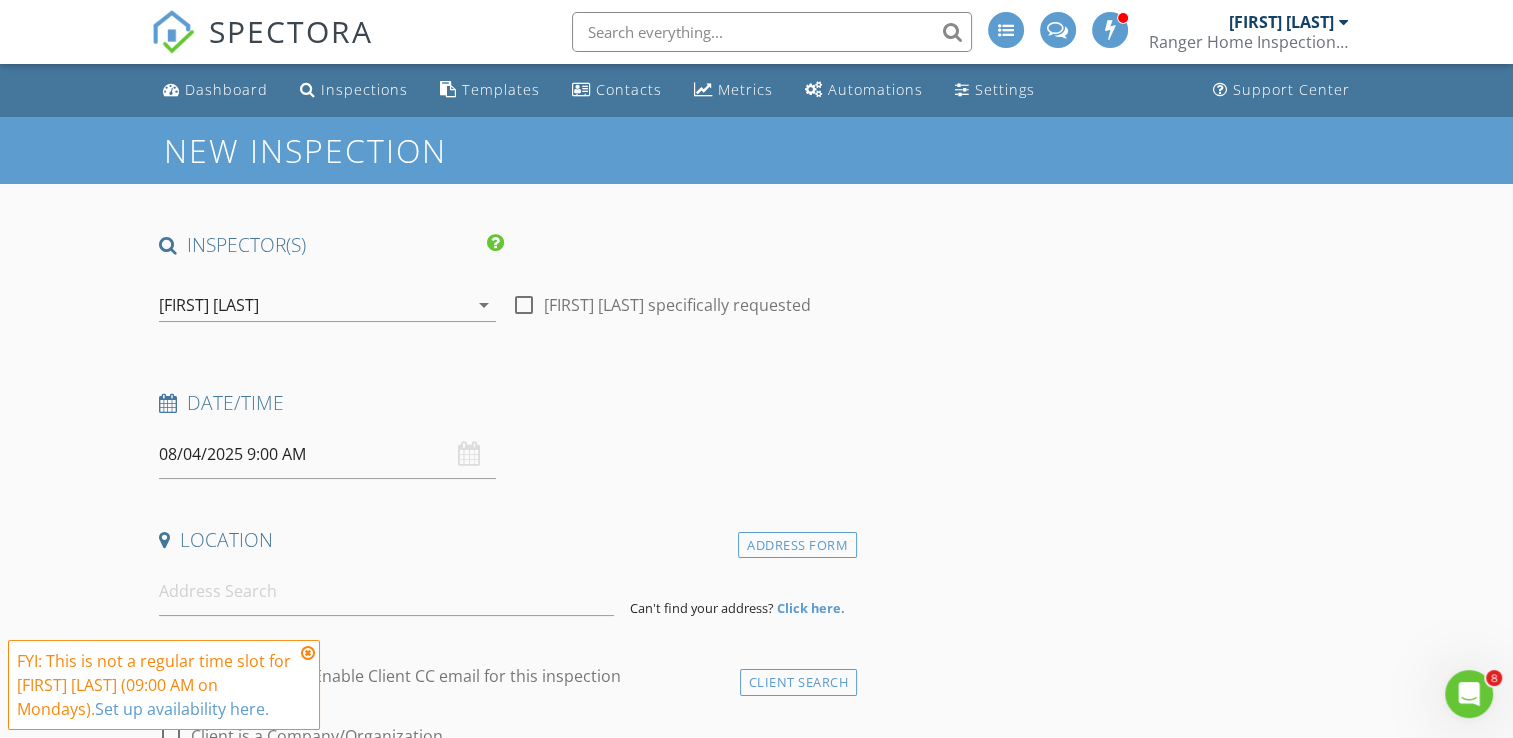 click at bounding box center (308, 653) 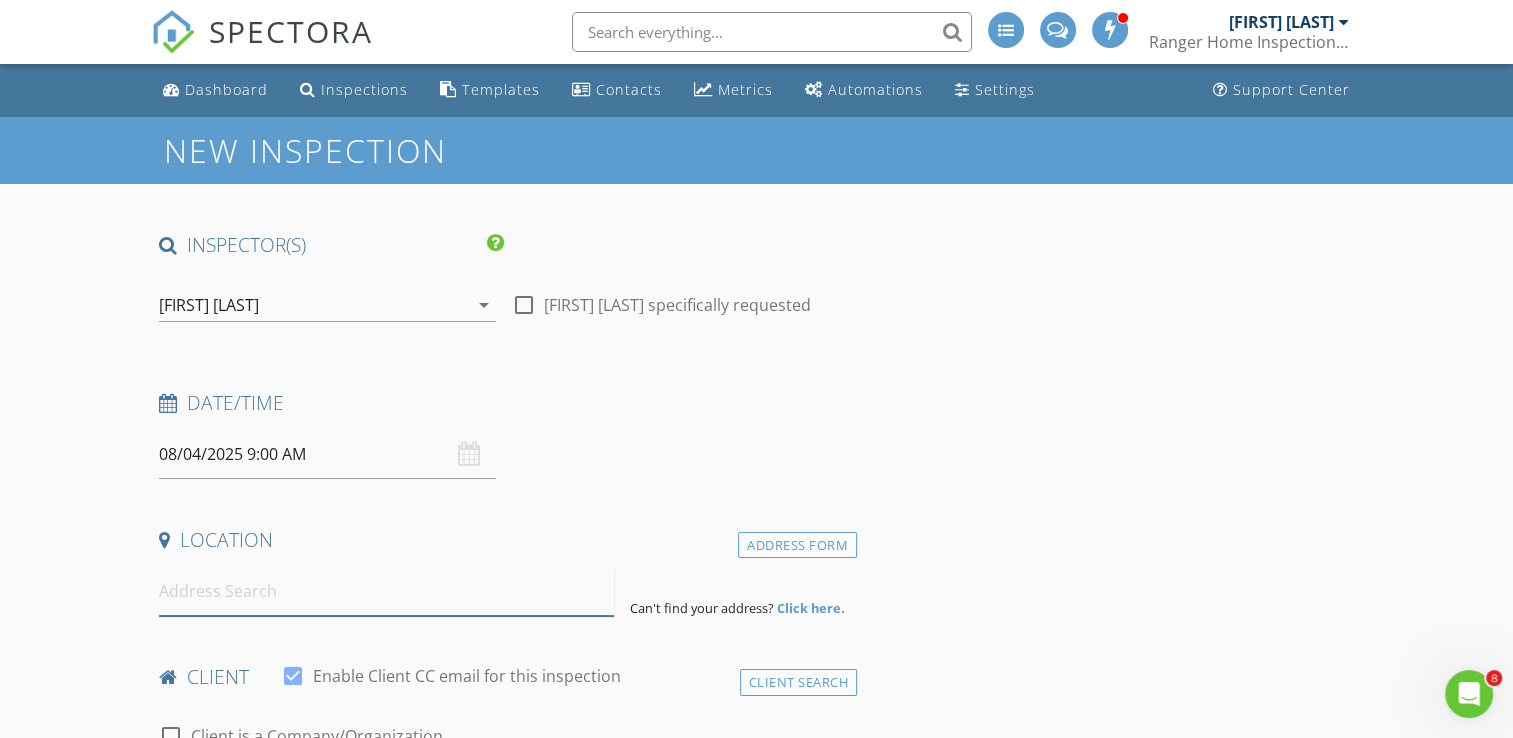 click at bounding box center [386, 591] 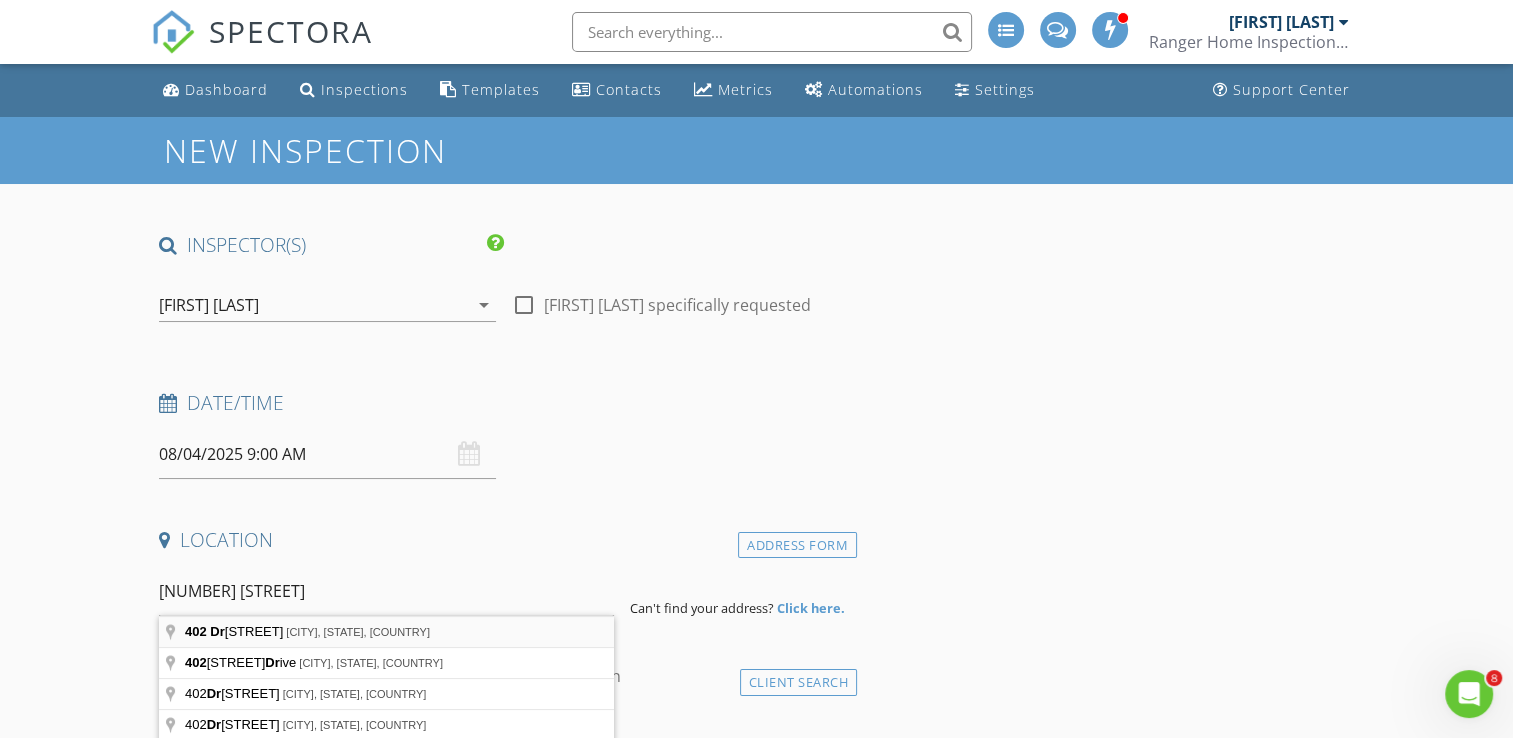 type on "402 Dry Gulch Bend, Cedar Park, TX, USA" 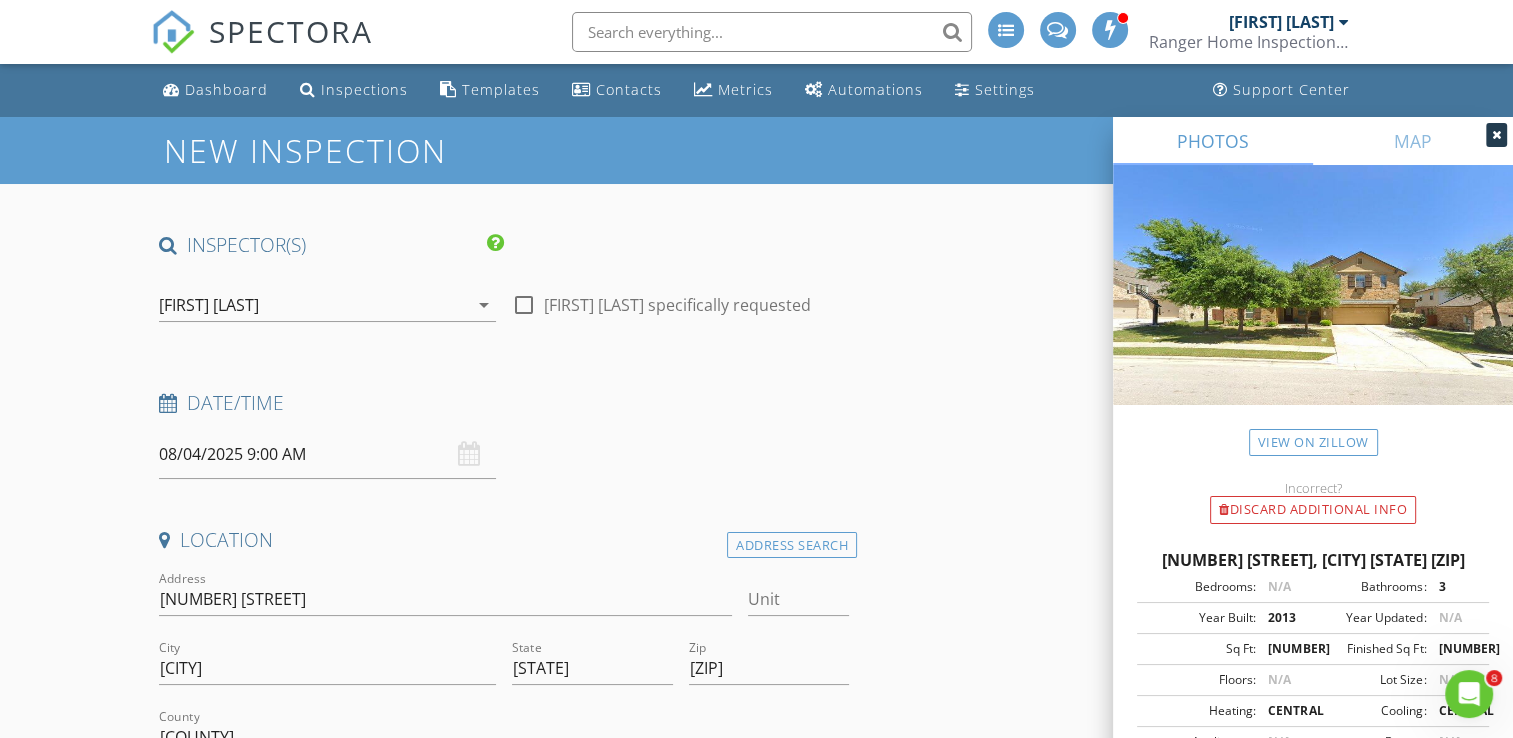 click on "New Inspection
INSPECTOR(S)
check_box   Brandon Feltner   PRIMARY   Brandon Feltner arrow_drop_down   check_box_outline_blank Brandon Feltner specifically requested
Date/Time
08/04/2025 9:00 AM
Location
Address Search       Address 402 Dry Gulch Bend   Unit   City Cedar Park   State TX   Zip 78613   County Williamson     Square Feet 3571   Year Built 2013   Foundation arrow_drop_down     Brandon Feltner     6.7 miles     (14 minutes)
client
check_box Enable Client CC email for this inspection   Client Search     check_box_outline_blank Client is a Company/Organization     First Name   Last Name   Email   CC Email   Phone   Address   City   State   Zip     Tags         Notes   Private Notes
ADD ADDITIONAL client
SERVICES
check_box_outline_blank" at bounding box center [756, 2129] 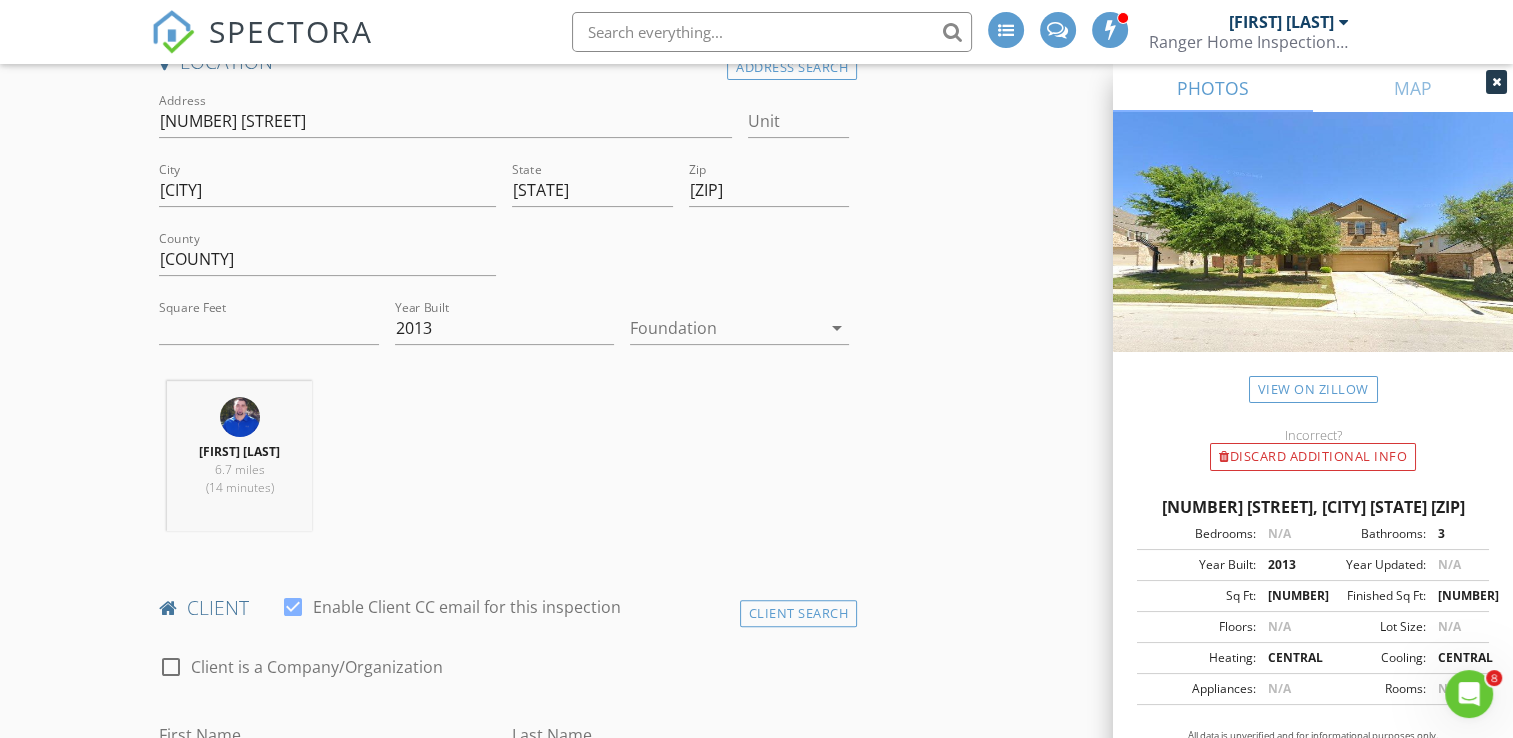scroll, scrollTop: 520, scrollLeft: 0, axis: vertical 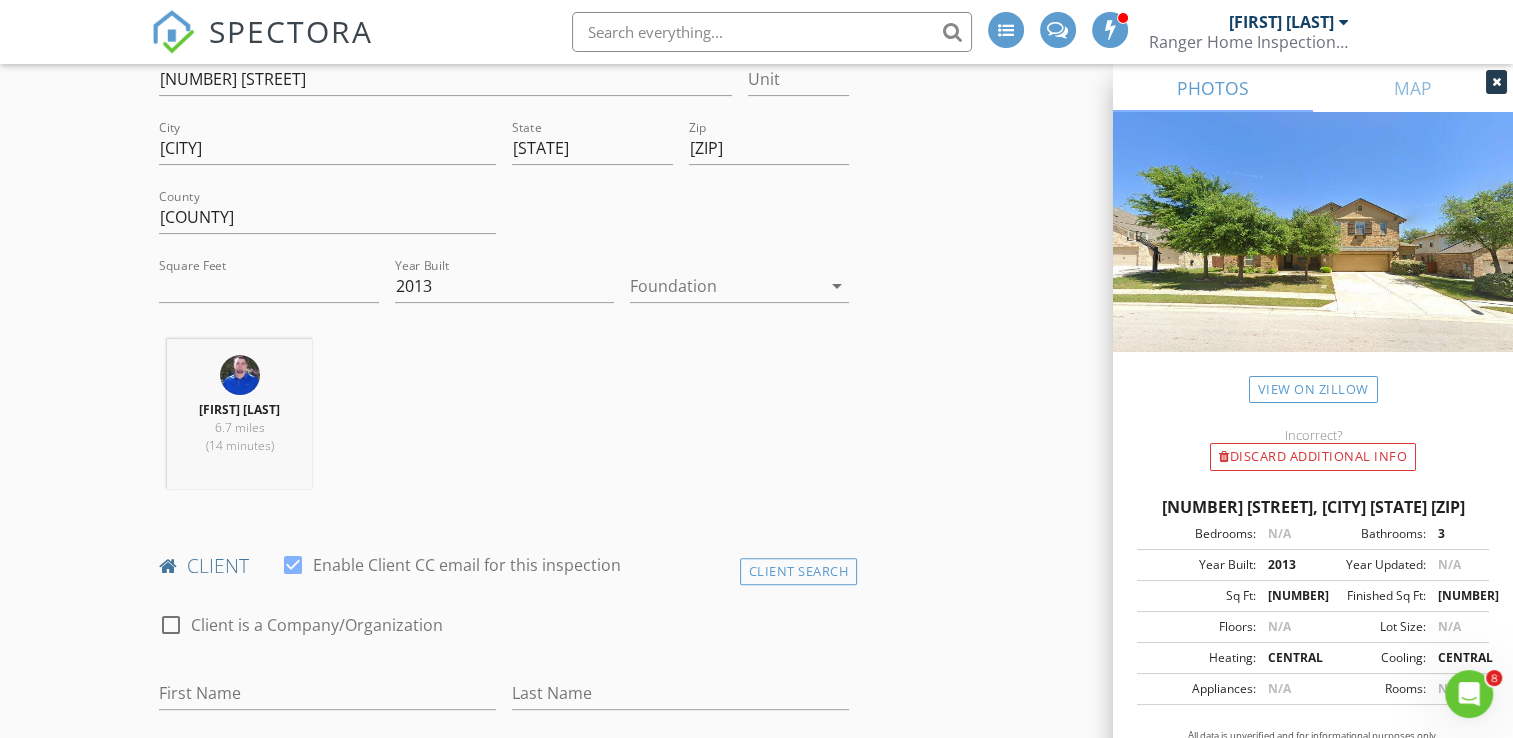click at bounding box center [725, 286] 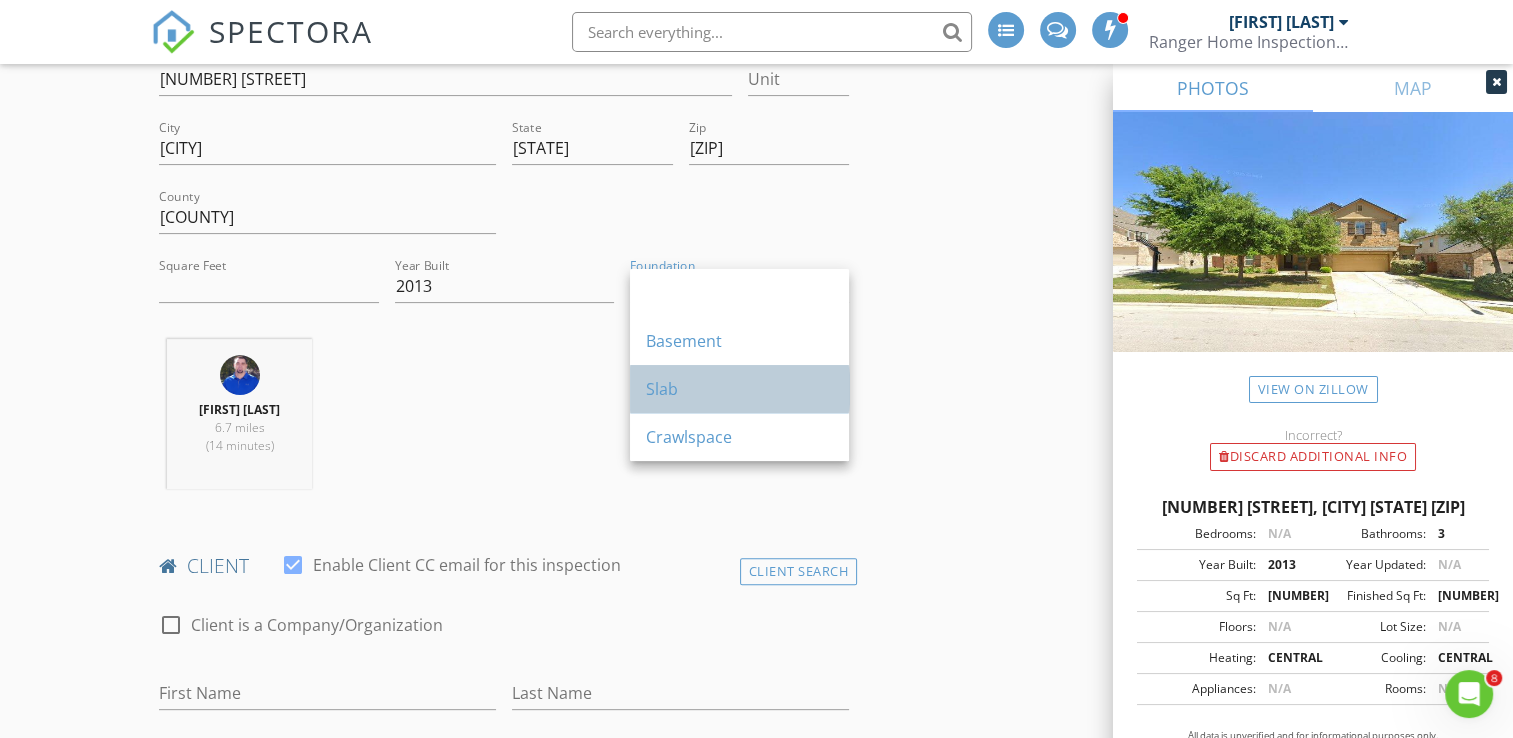 click on "Slab" at bounding box center (739, 389) 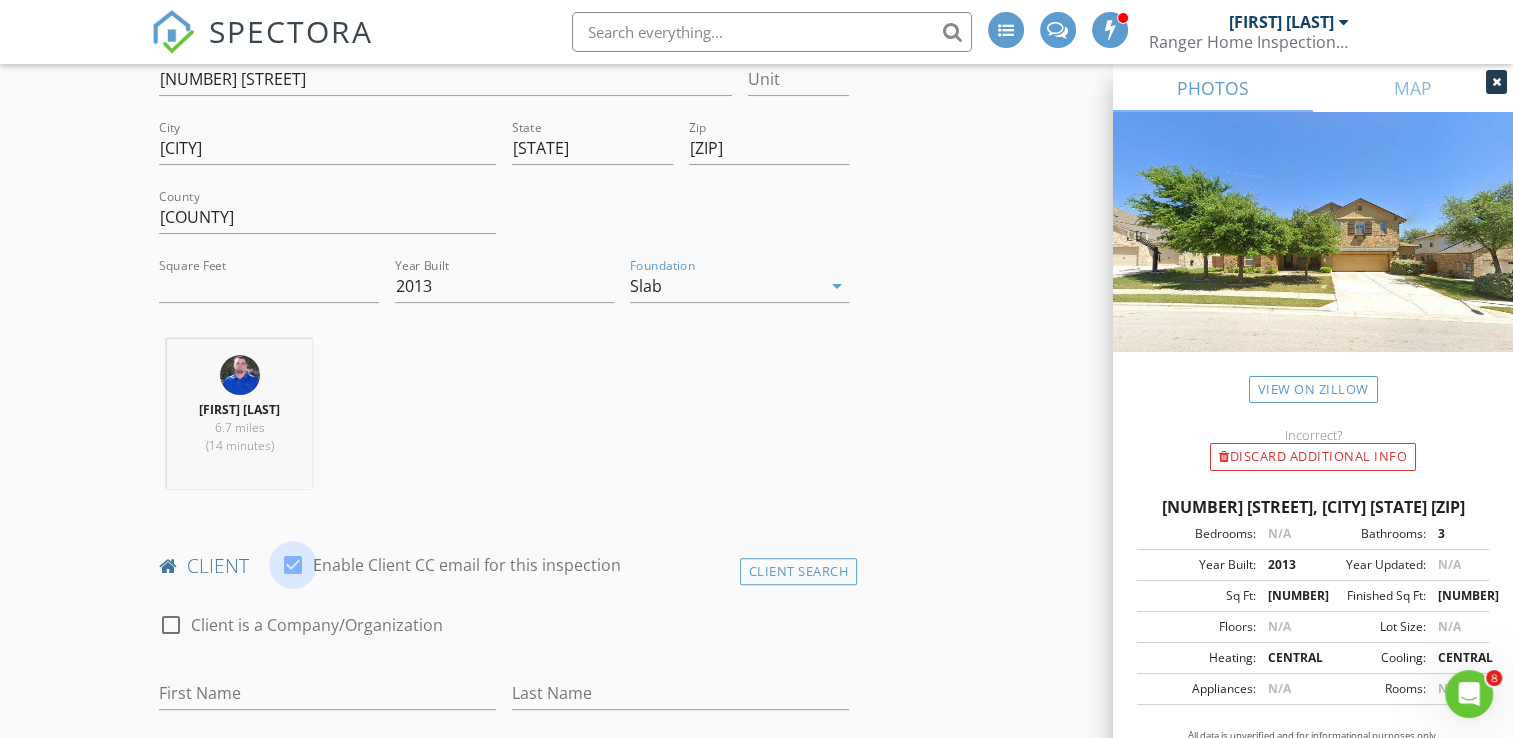 click at bounding box center [293, 565] 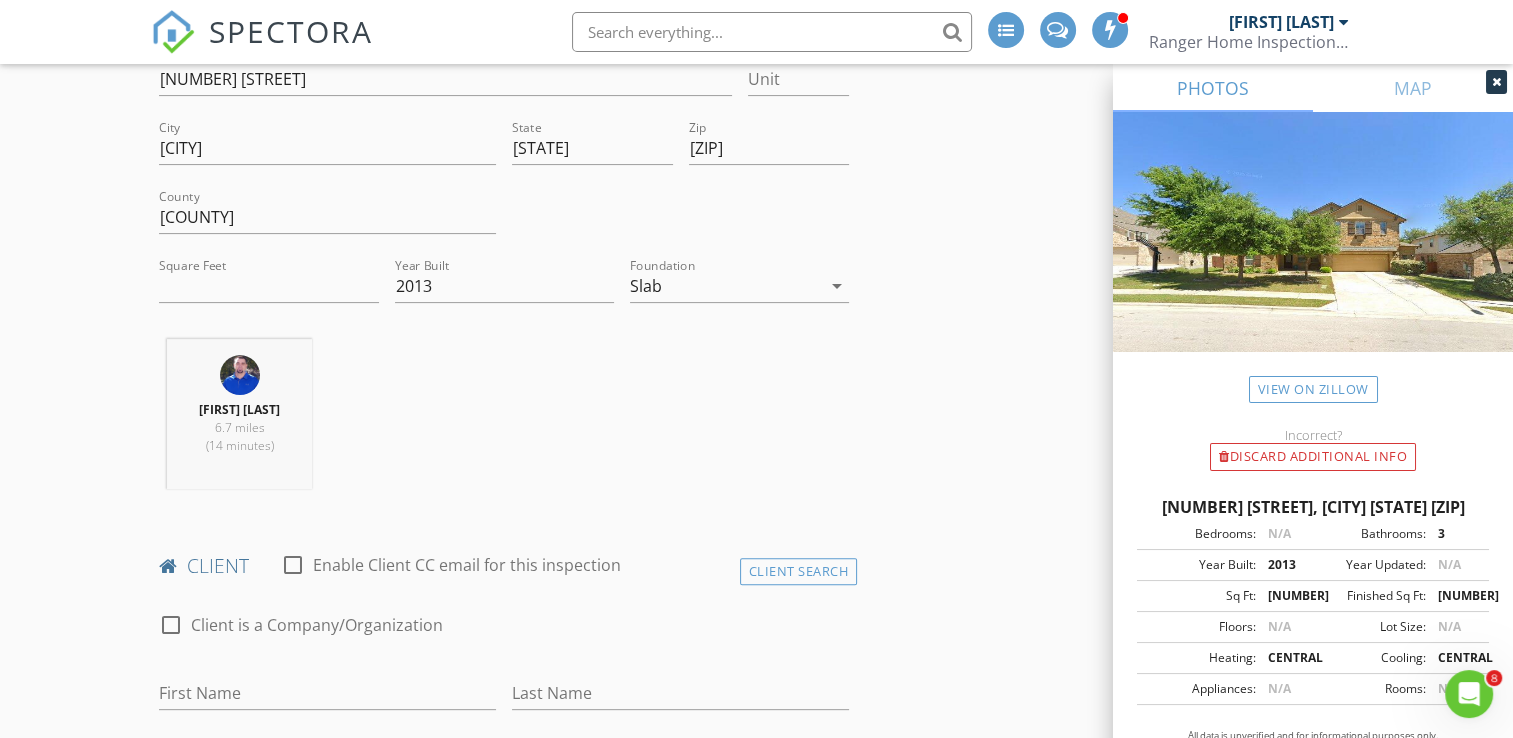 click on "New Inspection
INSPECTOR(S)
check_box   Brandon Feltner   PRIMARY   Brandon Feltner arrow_drop_down   check_box_outline_blank Brandon Feltner specifically requested
Date/Time
08/04/2025 9:00 AM
Location
Address Search       Address 402 Dry Gulch Bend   Unit   City Cedar Park   State TX   Zip 78613   County Williamson     Square Feet 3571   Year Built 2013   Foundation Slab arrow_drop_down     Brandon Feltner     6.7 miles     (14 minutes)
client
check_box_outline_blank Enable Client CC email for this inspection   Client Search     check_box_outline_blank Client is a Company/Organization     First Name   Last Name   Email   CC Email   Phone   Address   City   State   Zip     Tags         Notes   Private Notes
ADD ADDITIONAL client
SERVICES
check_box_outline_blank" at bounding box center (756, 1609) 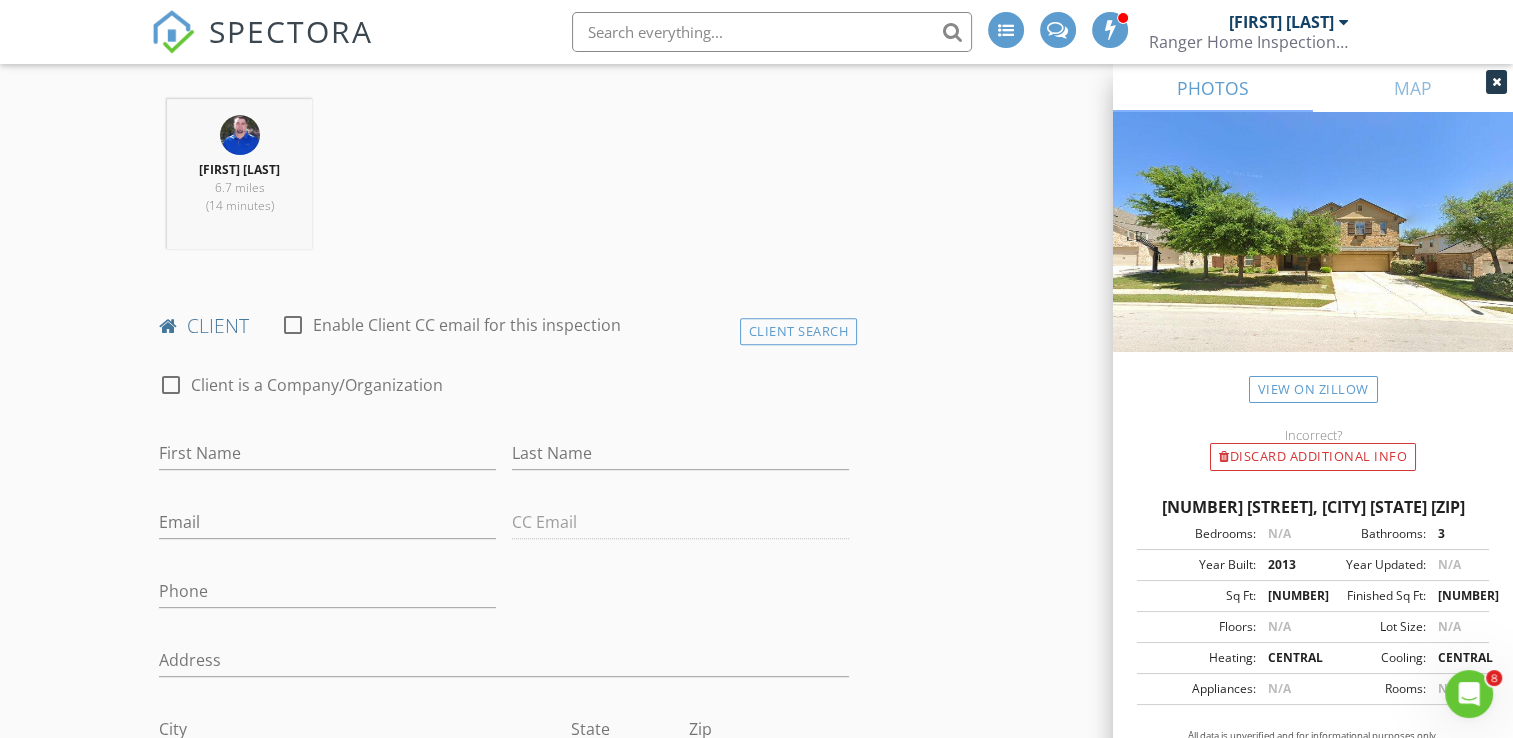 scroll, scrollTop: 800, scrollLeft: 0, axis: vertical 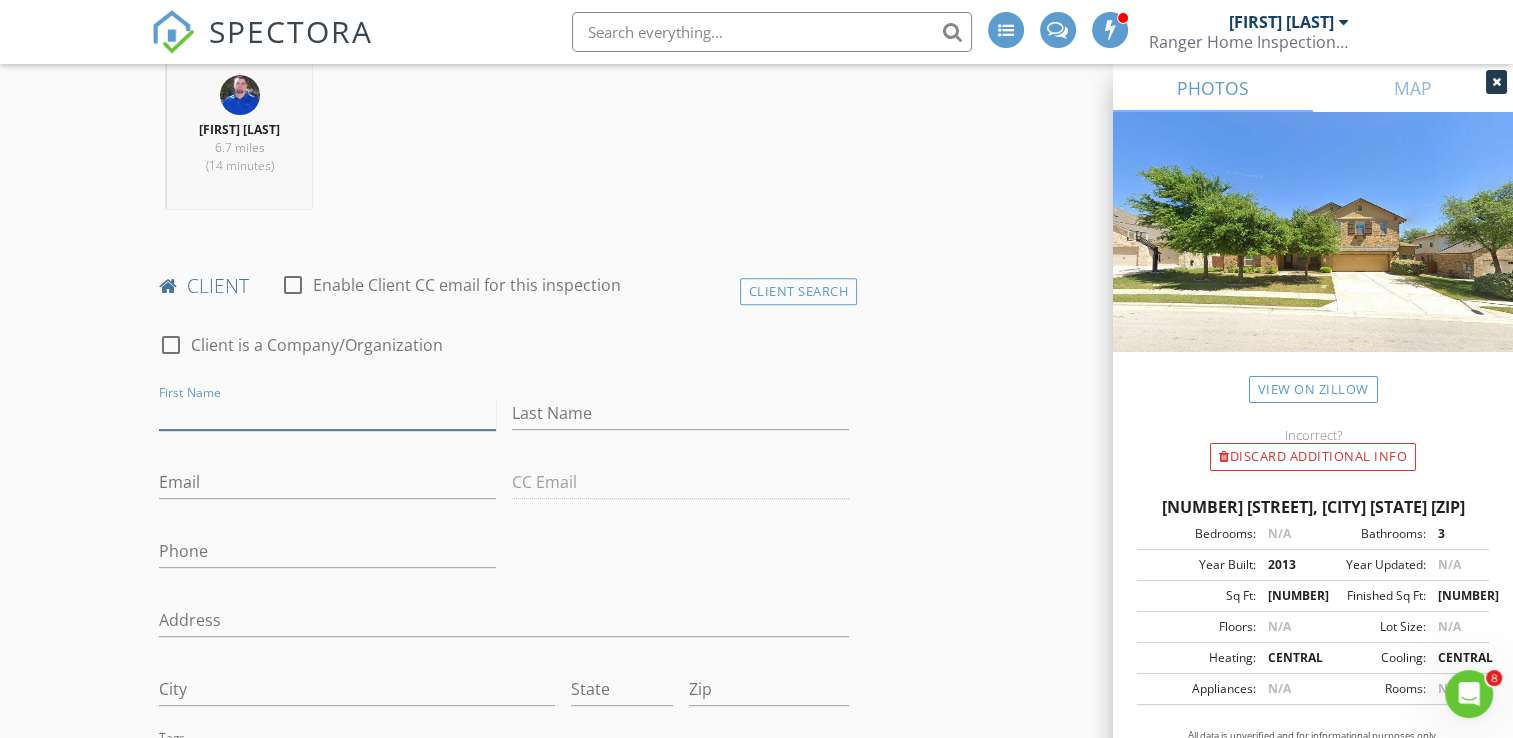 click on "First Name" at bounding box center (327, 413) 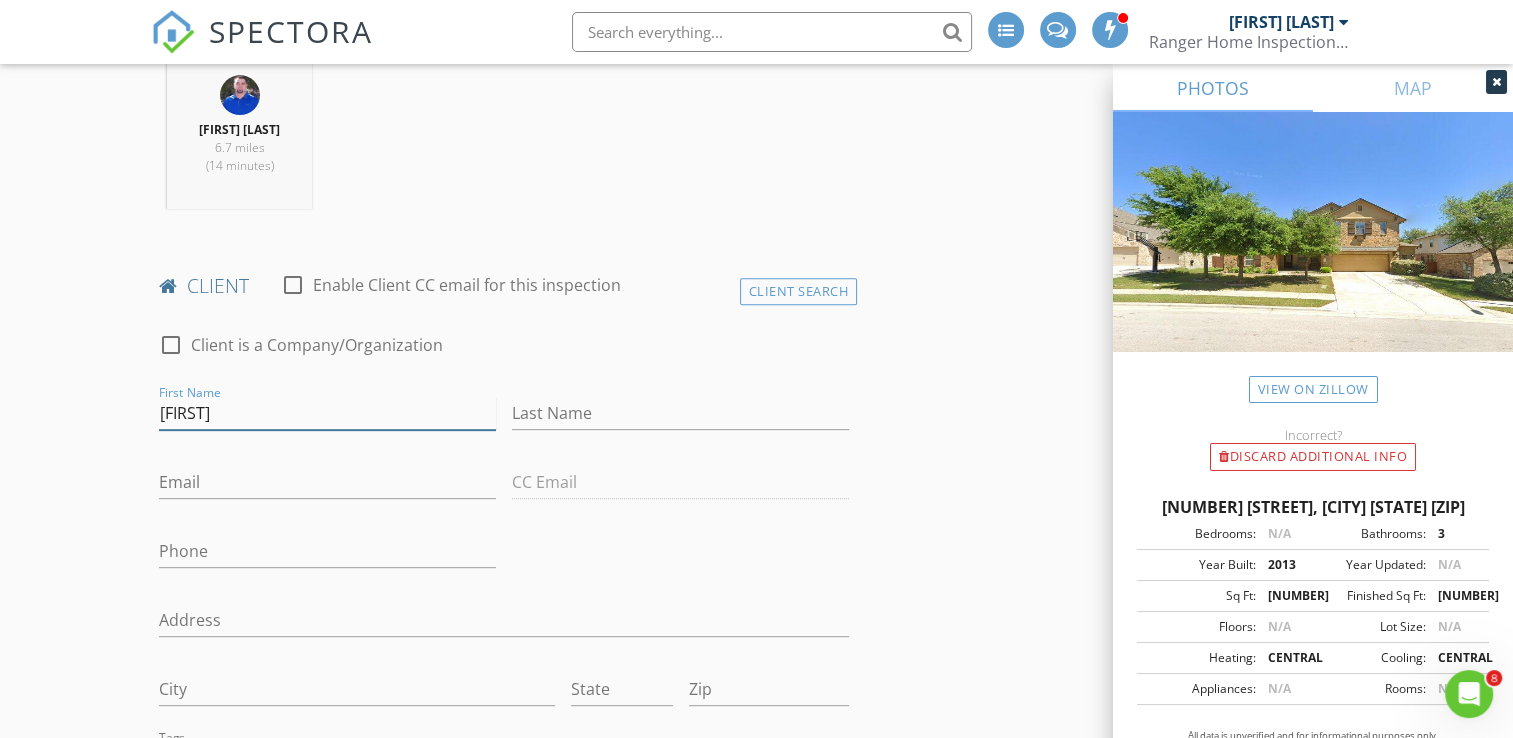 type on "[FIRST]" 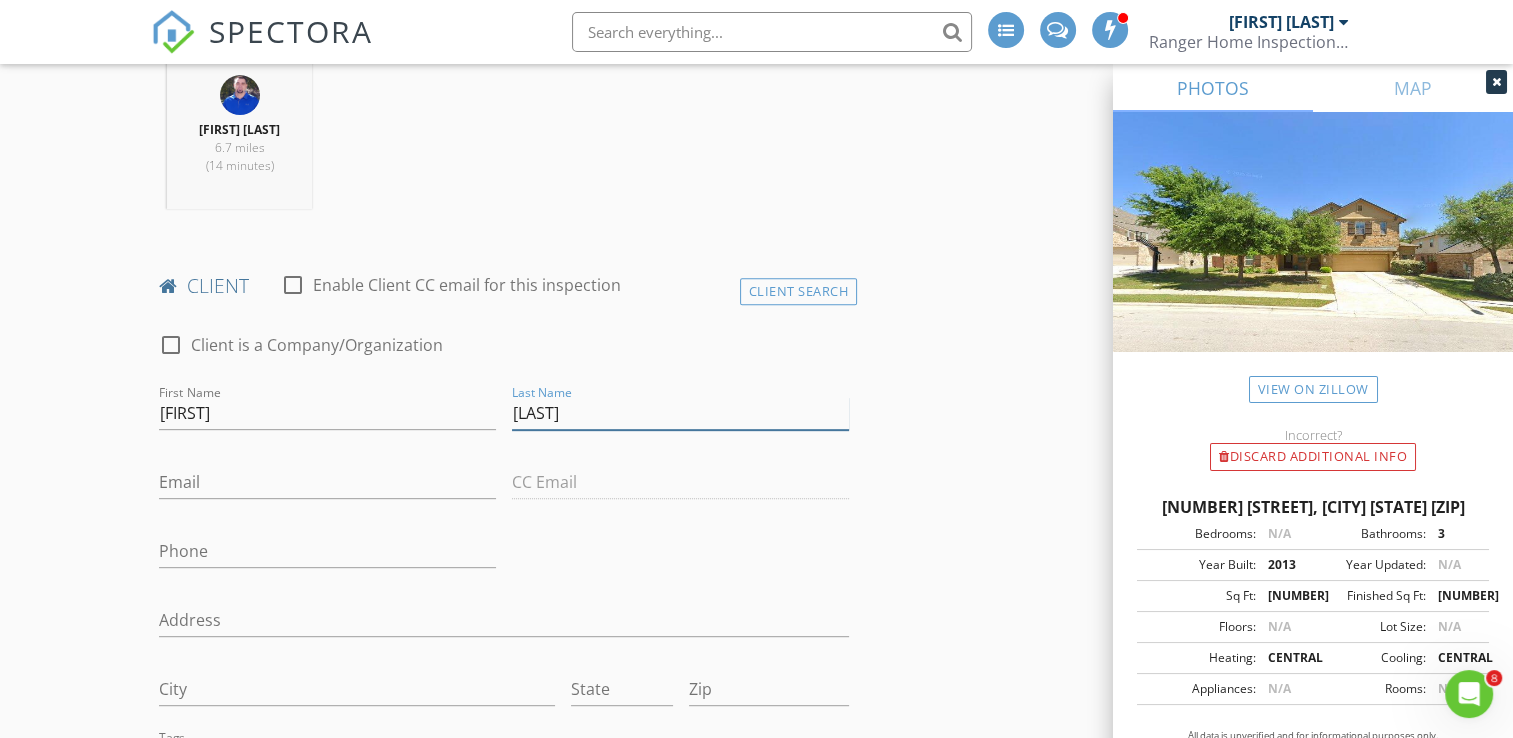 type on "Peer" 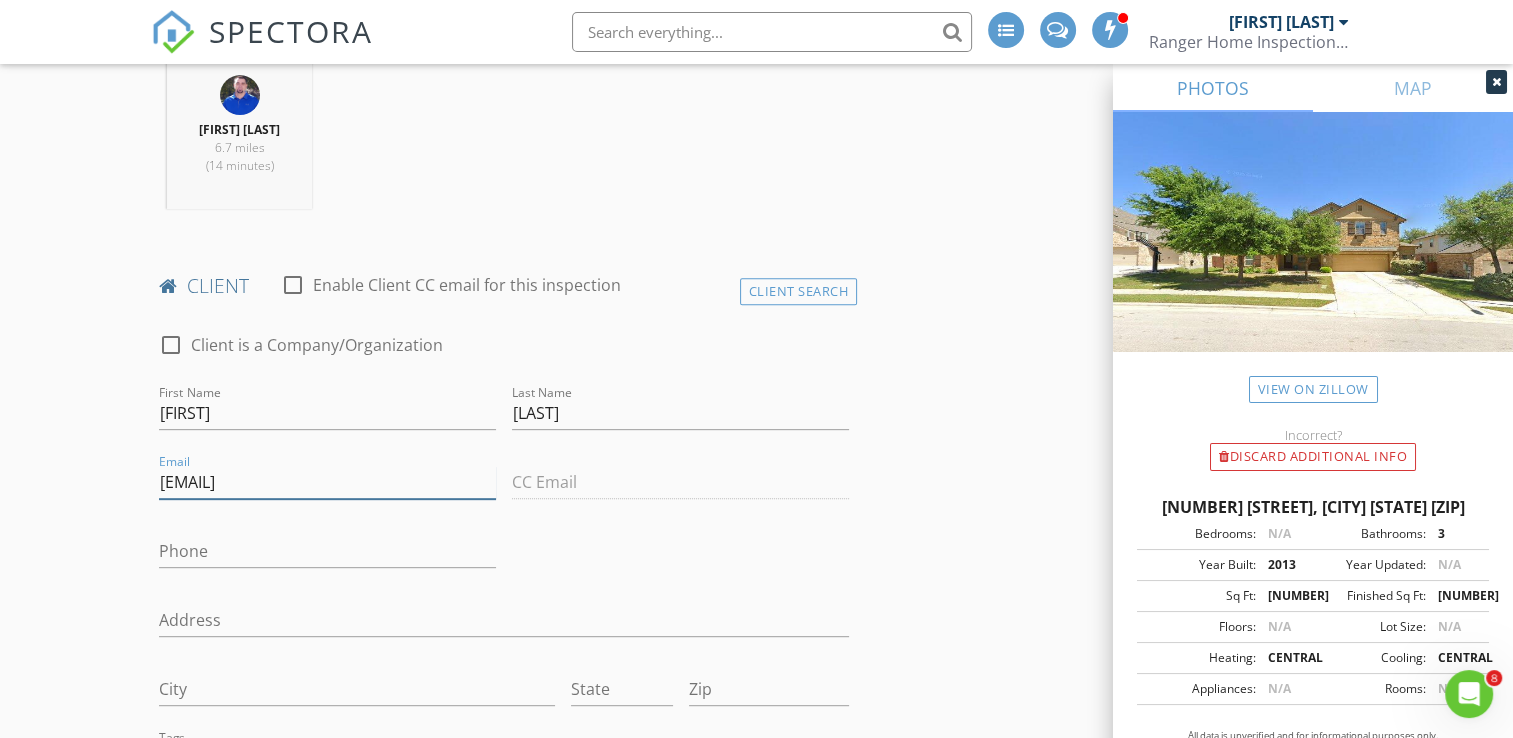 type on "[EMAIL]" 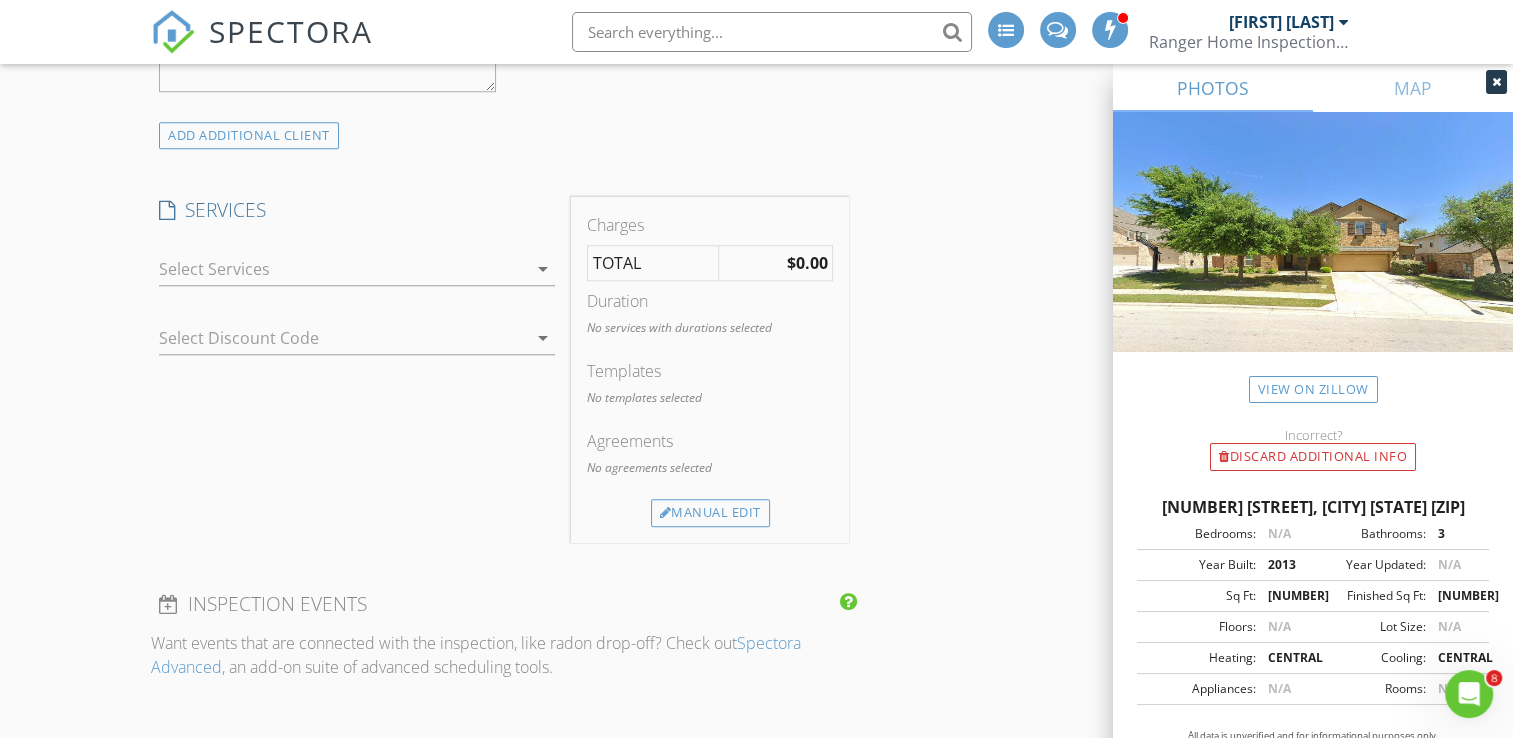 scroll, scrollTop: 1720, scrollLeft: 0, axis: vertical 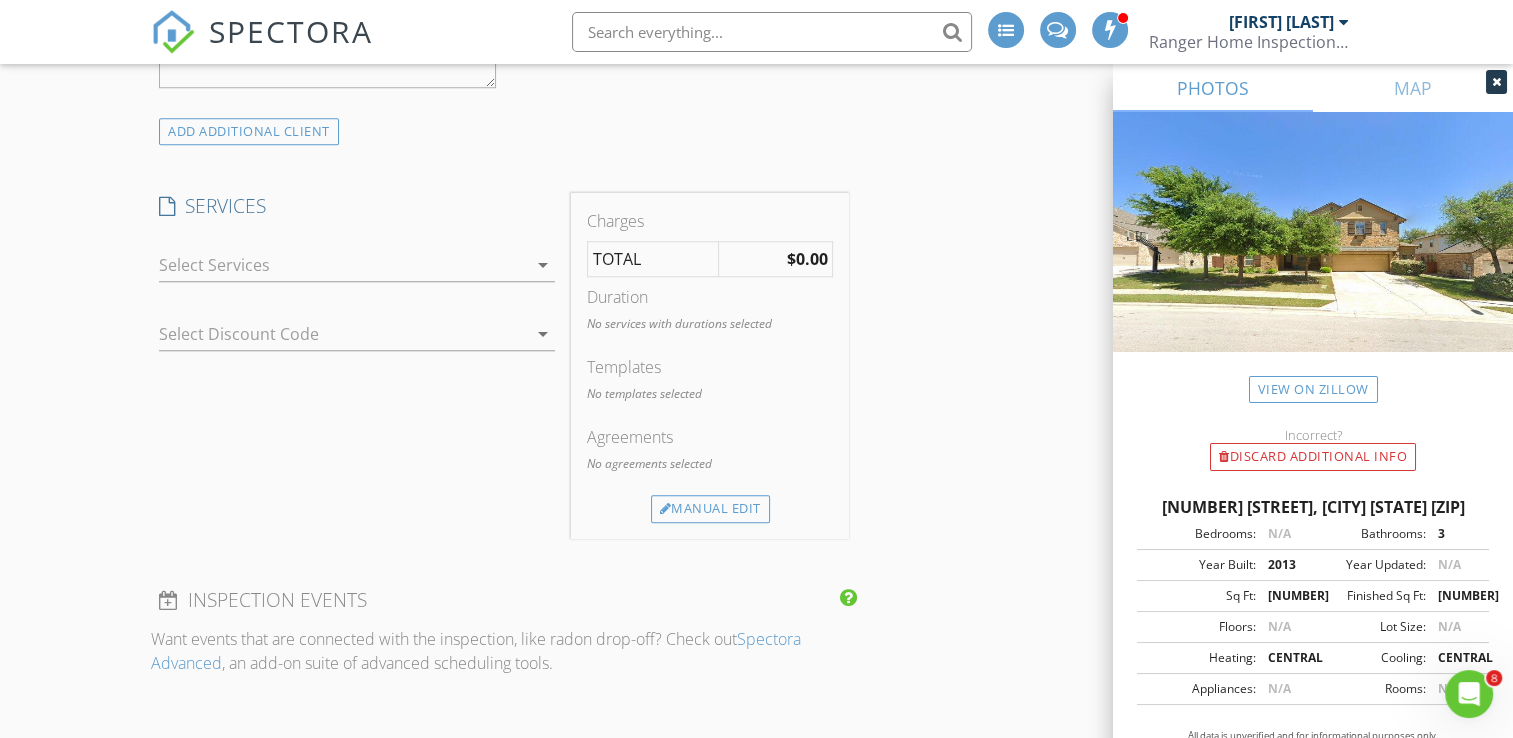 click at bounding box center [343, 265] 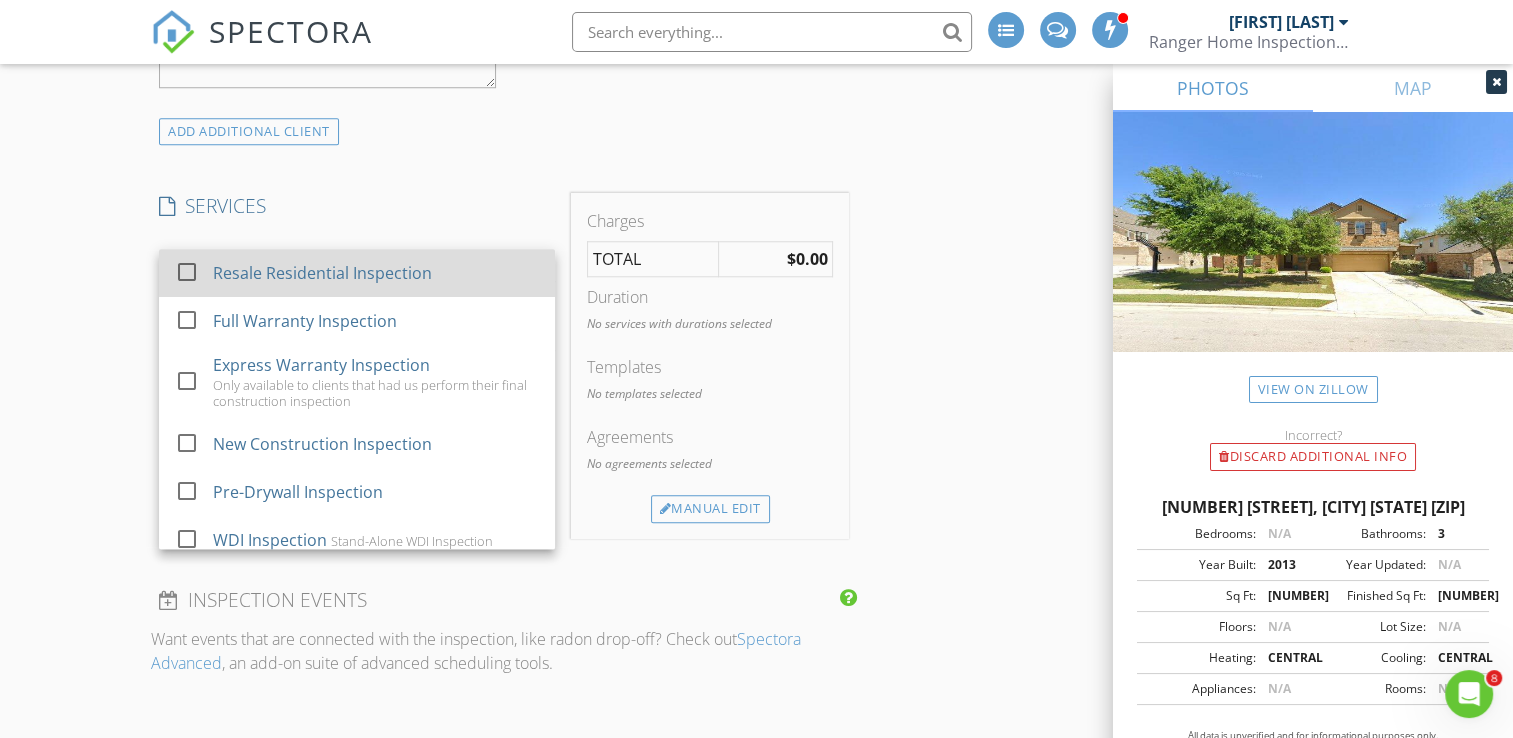 click on "Resale Residential Inspection" at bounding box center (377, 273) 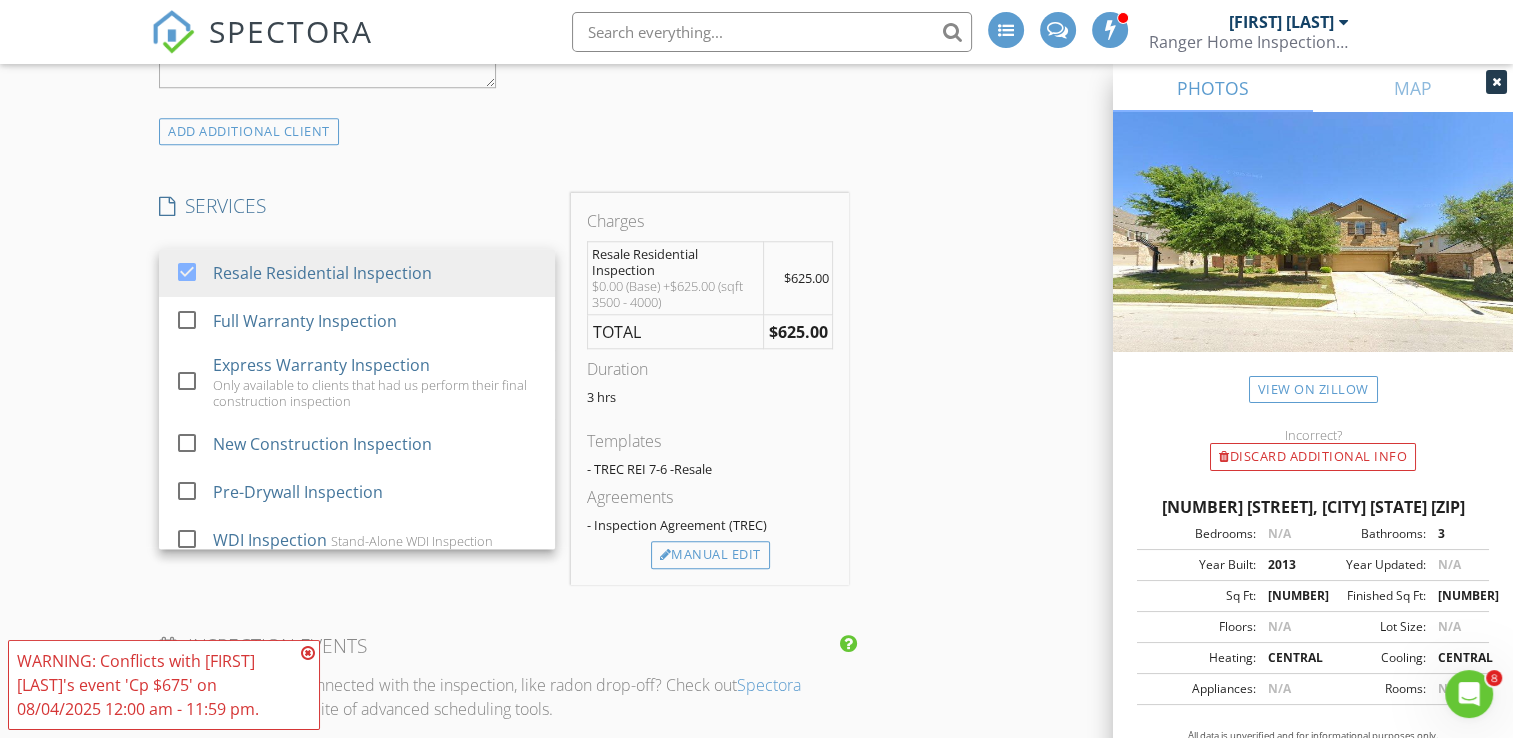 click on "INSPECTOR(S)
check_box   Brandon Feltner   PRIMARY   Brandon Feltner arrow_drop_down   check_box_outline_blank Brandon Feltner specifically requested
Date/Time
08/04/2025 9:00 AM
Location
Address Search       Address 402 Dry Gulch Bend   Unit   City Cedar Park   State TX   Zip 78613   County Williamson     Square Feet 3571   Year Built 2013   Foundation Slab arrow_drop_down     Brandon Feltner     6.7 miles     (14 minutes)
client
check_box_outline_blank Enable Client CC email for this inspection   Client Search     check_box_outline_blank Client is a Company/Organization     First Name Oliver   Last Name Peer   Email oliverlpeer@gmail.com   CC Email   Phone   Address   City   State   Zip     Tags         Notes   Private Notes
ADD ADDITIONAL client
SERVICES
check_box" at bounding box center [504, 407] 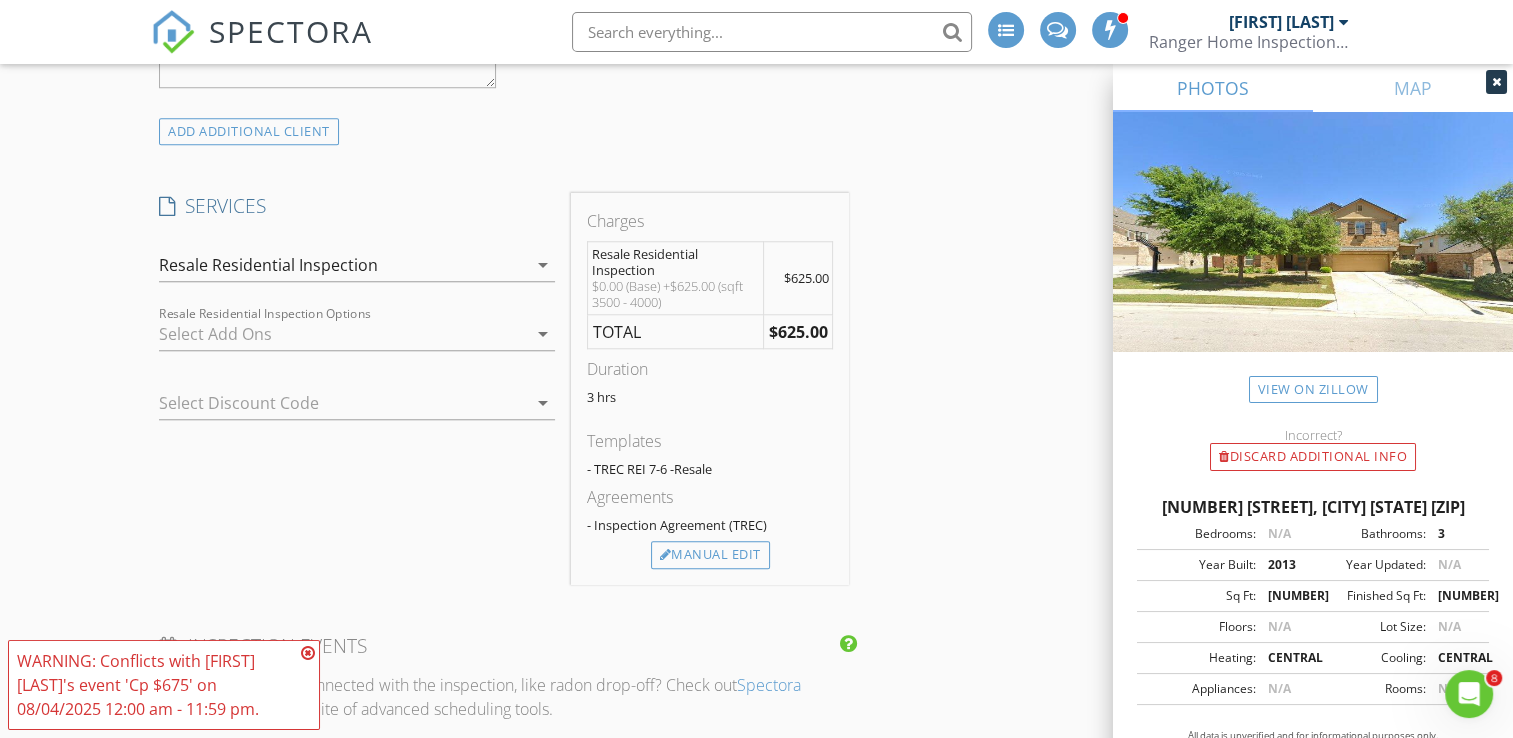 click at bounding box center (343, 334) 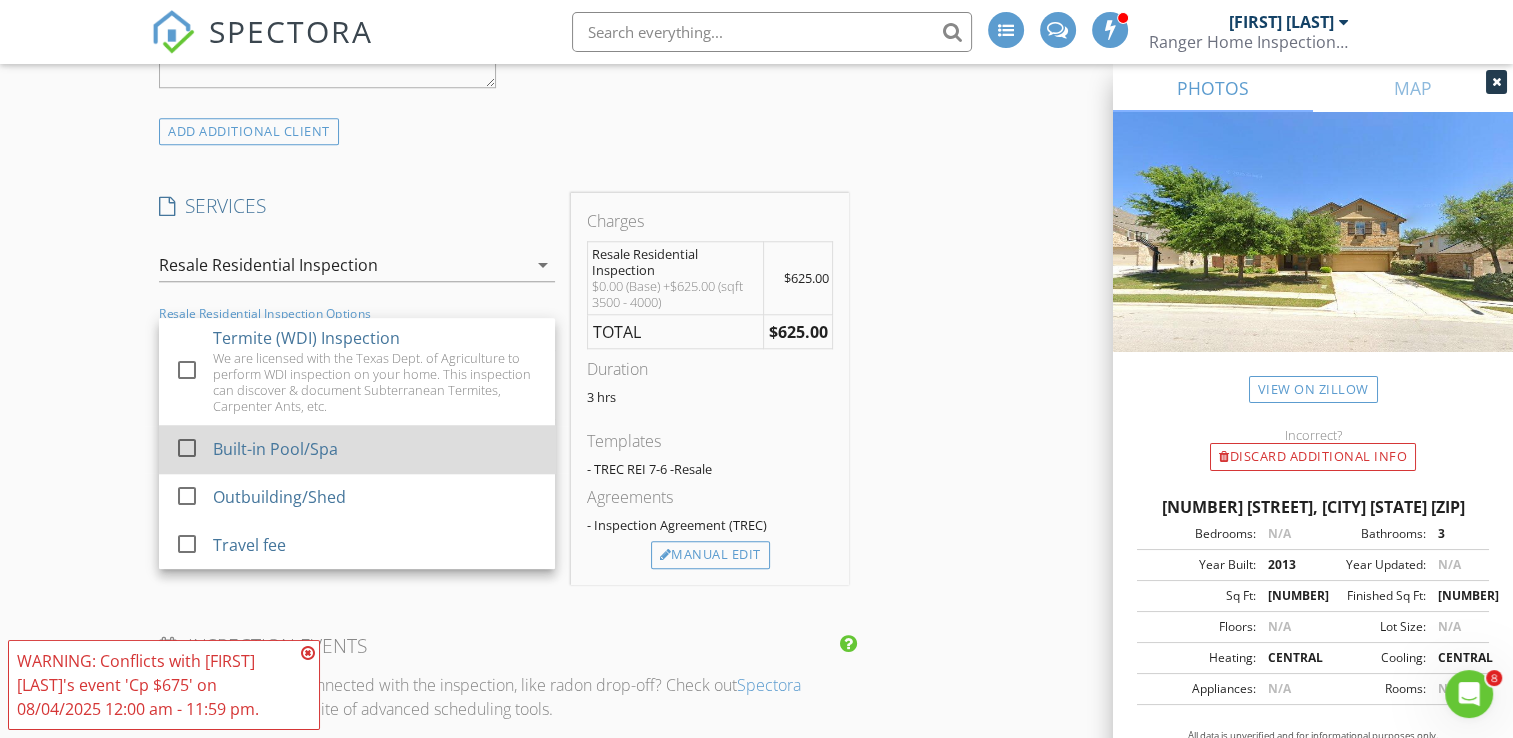 click on "Built-in Pool/Spa" at bounding box center (276, 449) 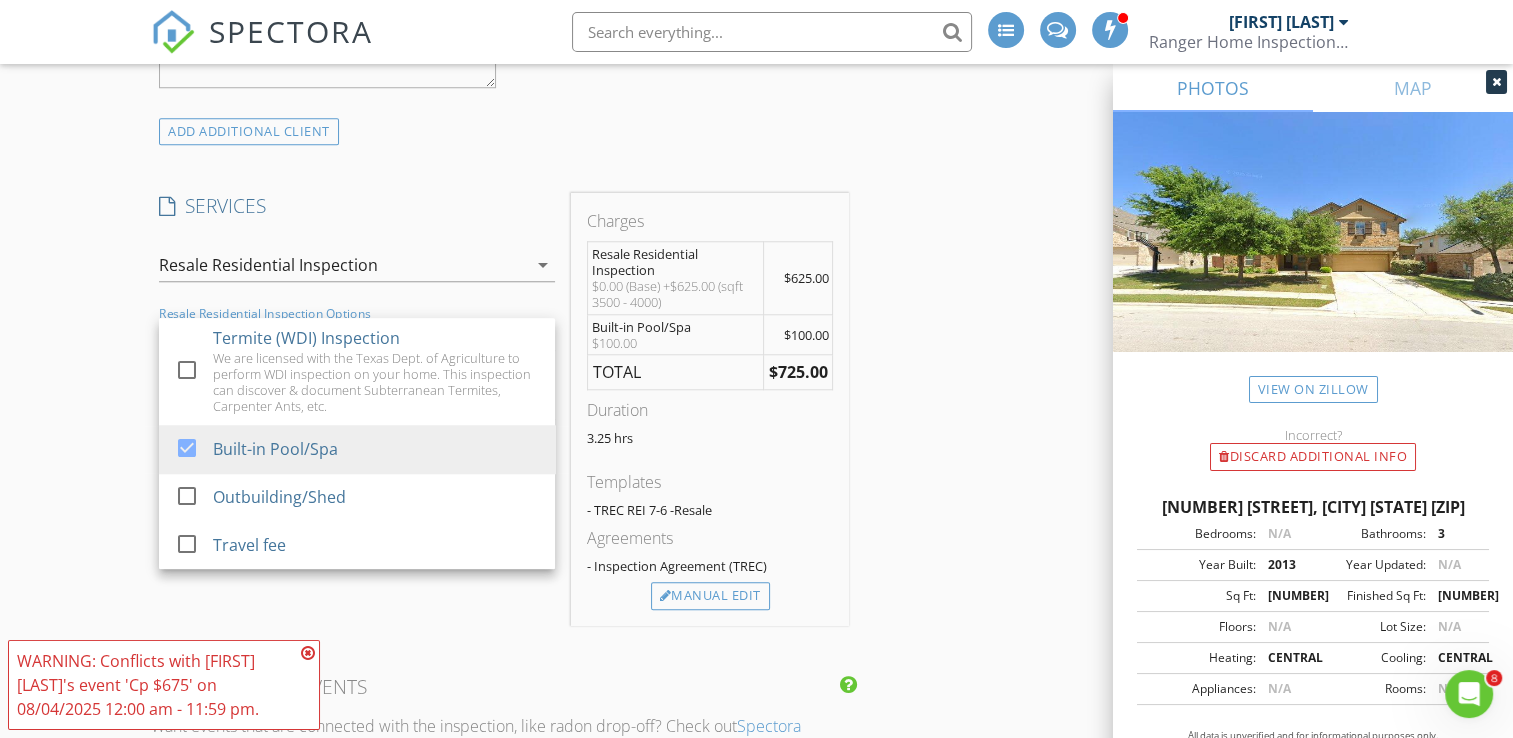 click on "New Inspection
INSPECTOR(S)
check_box   Brandon Feltner   PRIMARY   Brandon Feltner arrow_drop_down   check_box_outline_blank Brandon Feltner specifically requested
Date/Time
08/04/2025 9:00 AM
Location
Address Search       Address 402 Dry Gulch Bend   Unit   City Cedar Park   State TX   Zip 78613   County Williamson     Square Feet 3571   Year Built 2013   Foundation Slab arrow_drop_down     Brandon Feltner     6.7 miles     (14 minutes)
client
check_box_outline_blank Enable Client CC email for this inspection   Client Search     check_box_outline_blank Client is a Company/Organization     First Name Oliver   Last Name Peer   Email oliverlpeer@gmail.com   CC Email   Phone   Address   City   State   Zip     Tags         Notes   Private Notes
ADD ADDITIONAL client
check_box     check_box_outline_blank" at bounding box center [756, 452] 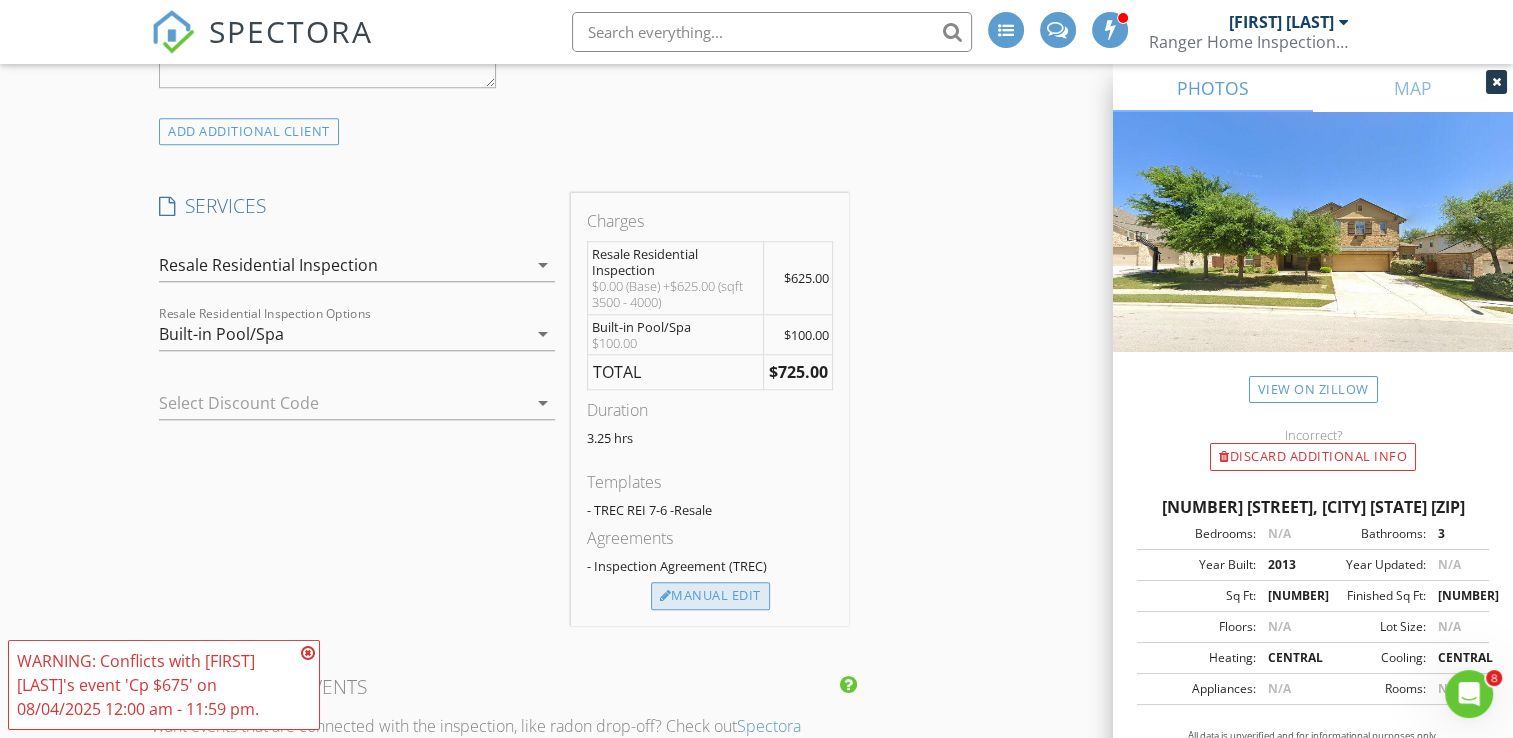 click on "Manual Edit" at bounding box center [710, 596] 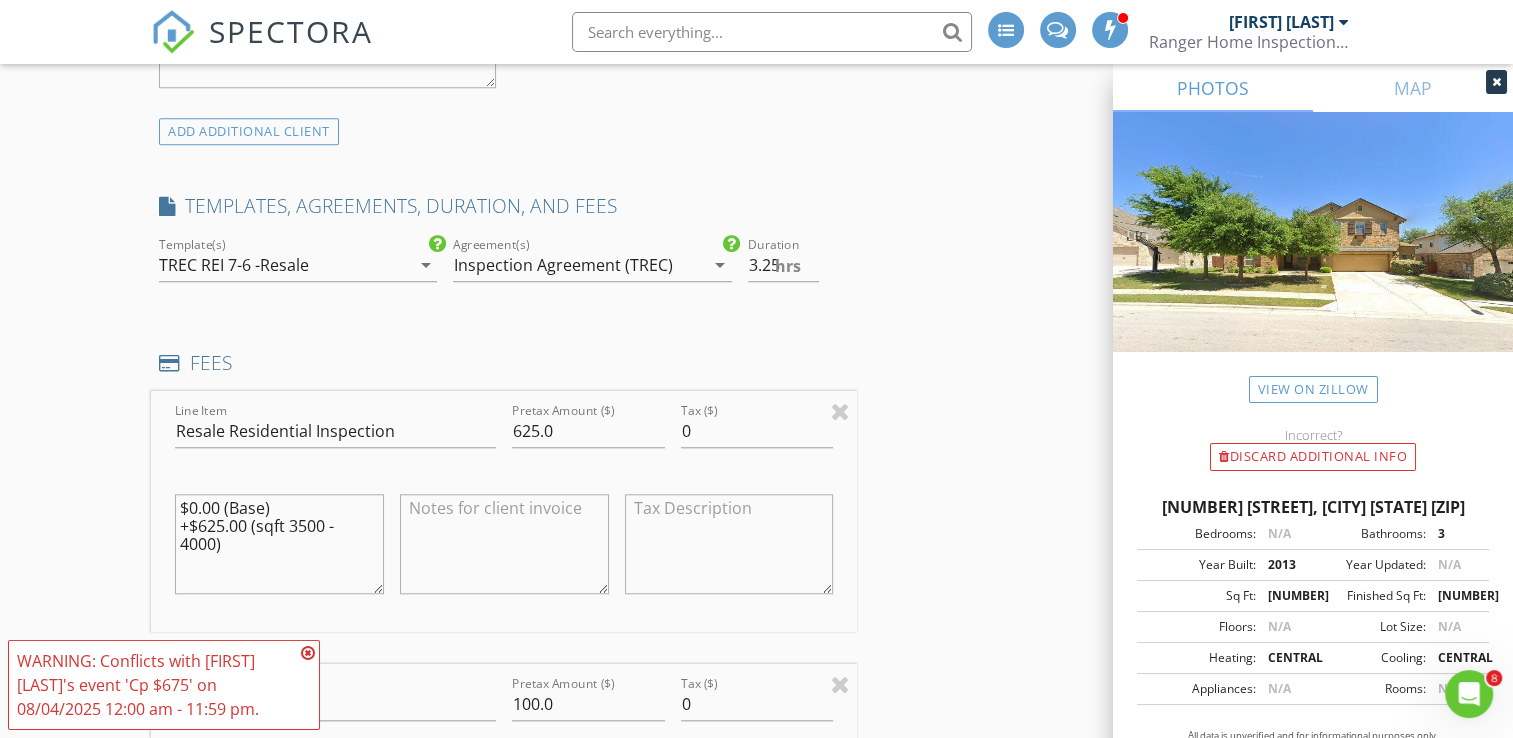 click on "$0.00 (Base)
+$625.00 (sqft 3500 - 4000)" at bounding box center [279, 544] 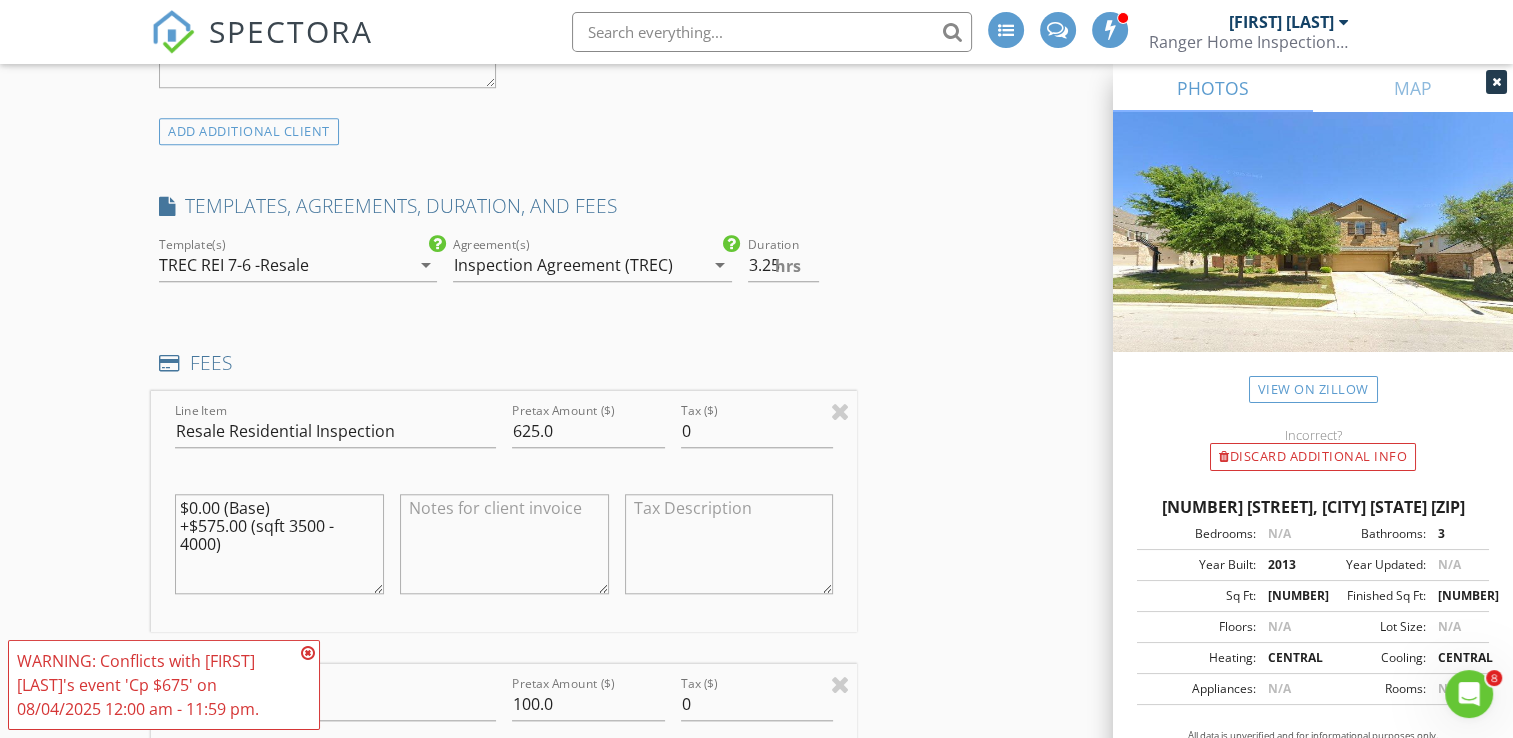 click on "$0.00 (Base)
+$575.00 (sqft 3500 - 4000)" at bounding box center [279, 544] 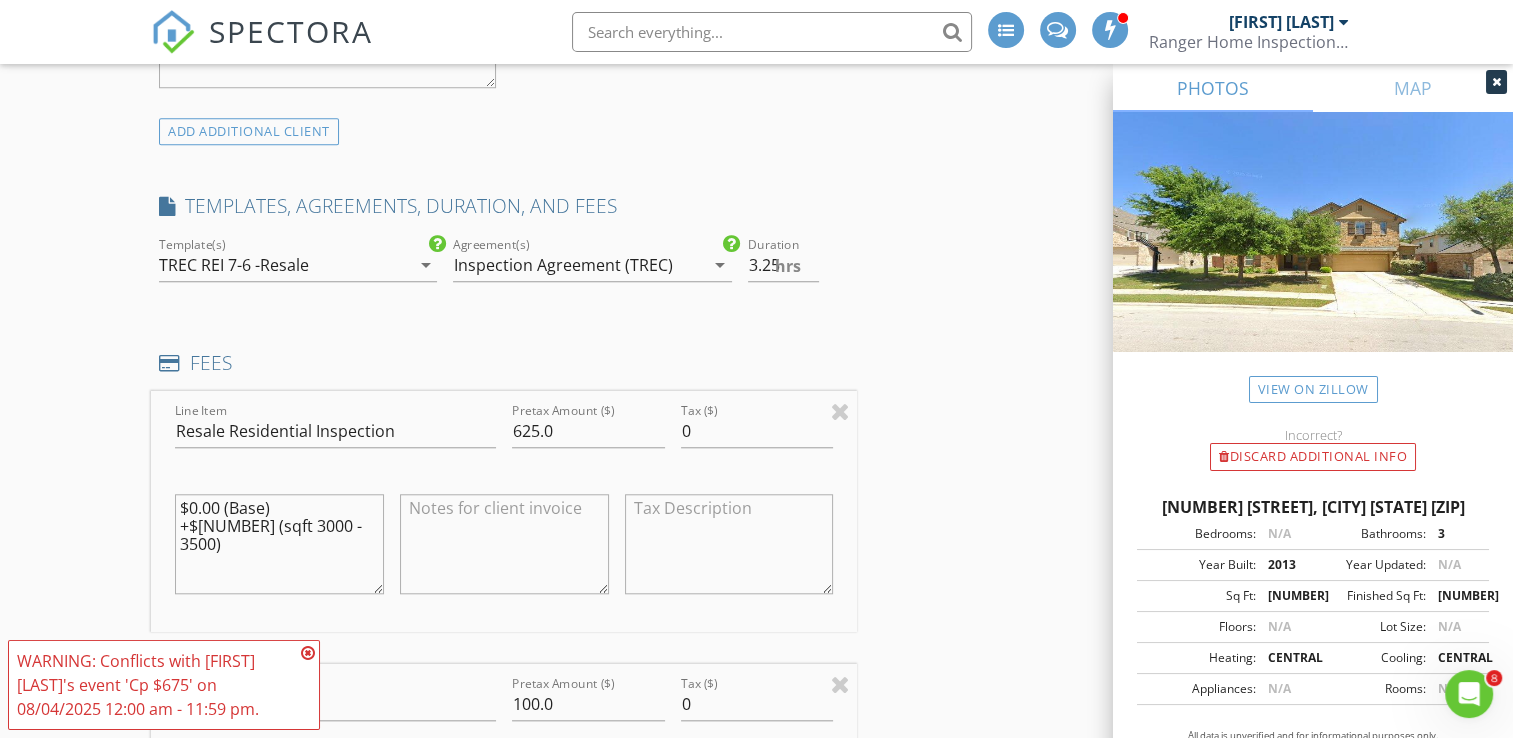 click on "$0.00 (Base)
+$575.00 (sqft 3000 - 3500)" at bounding box center [279, 544] 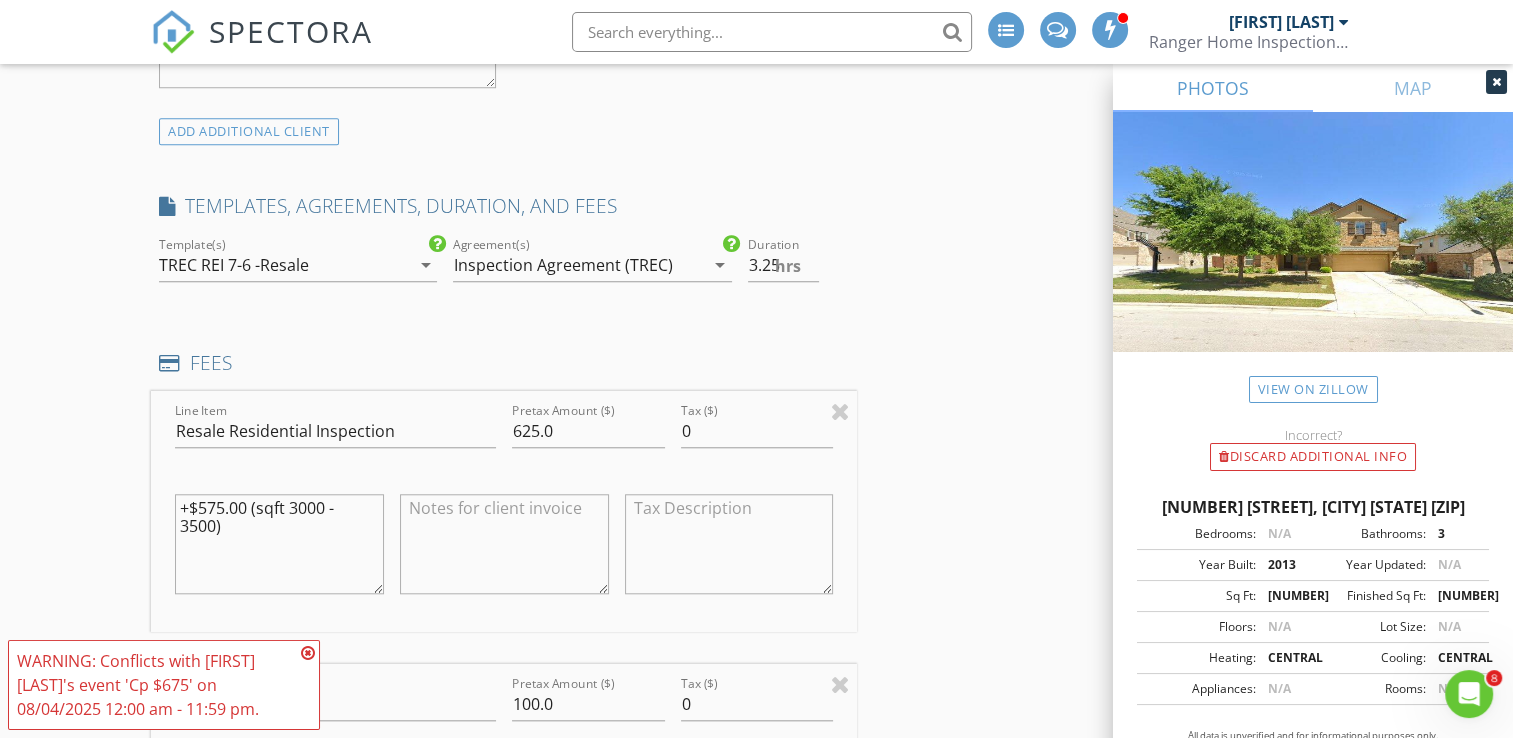 type on "+$575.00 (sqft 3000 - 3500)" 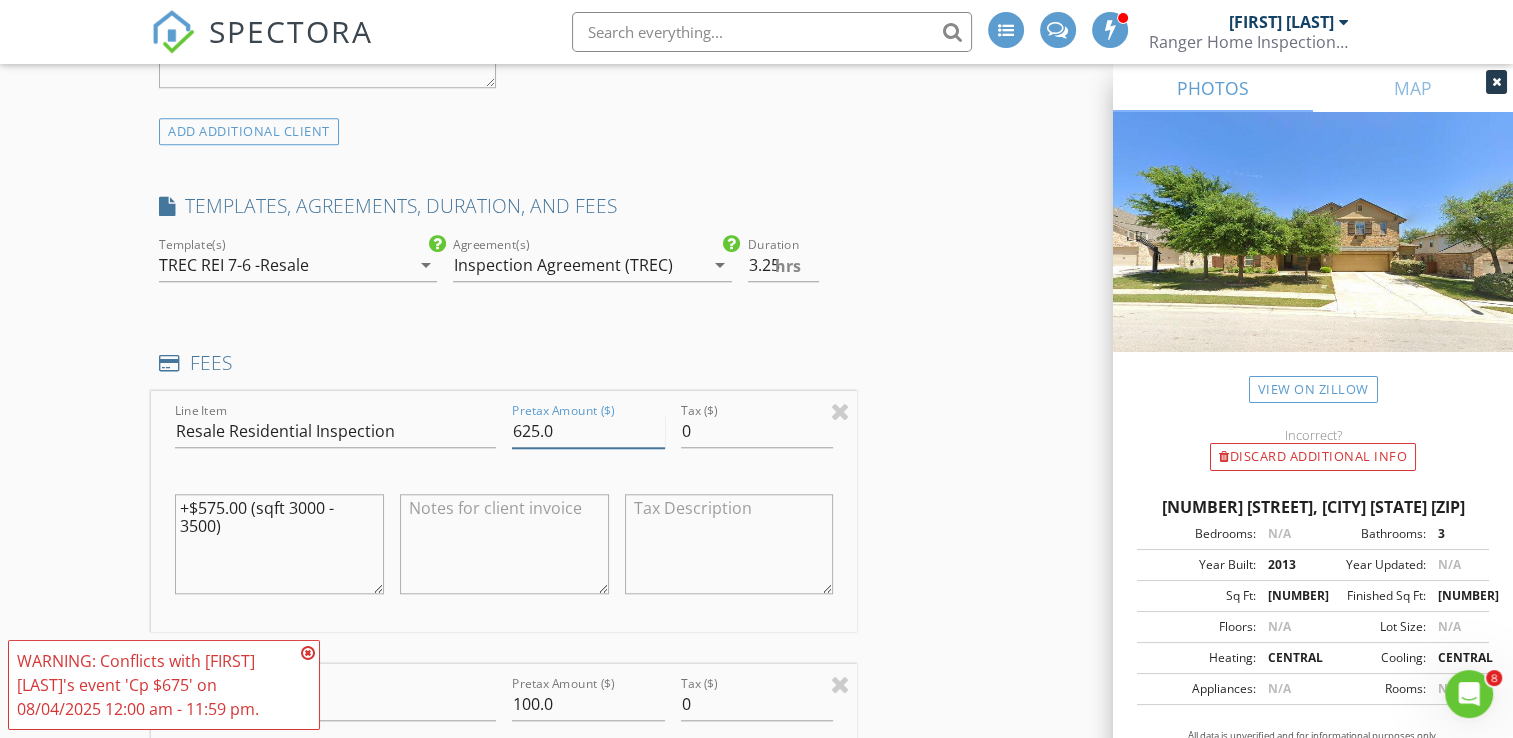 click on "625.0" at bounding box center [588, 431] 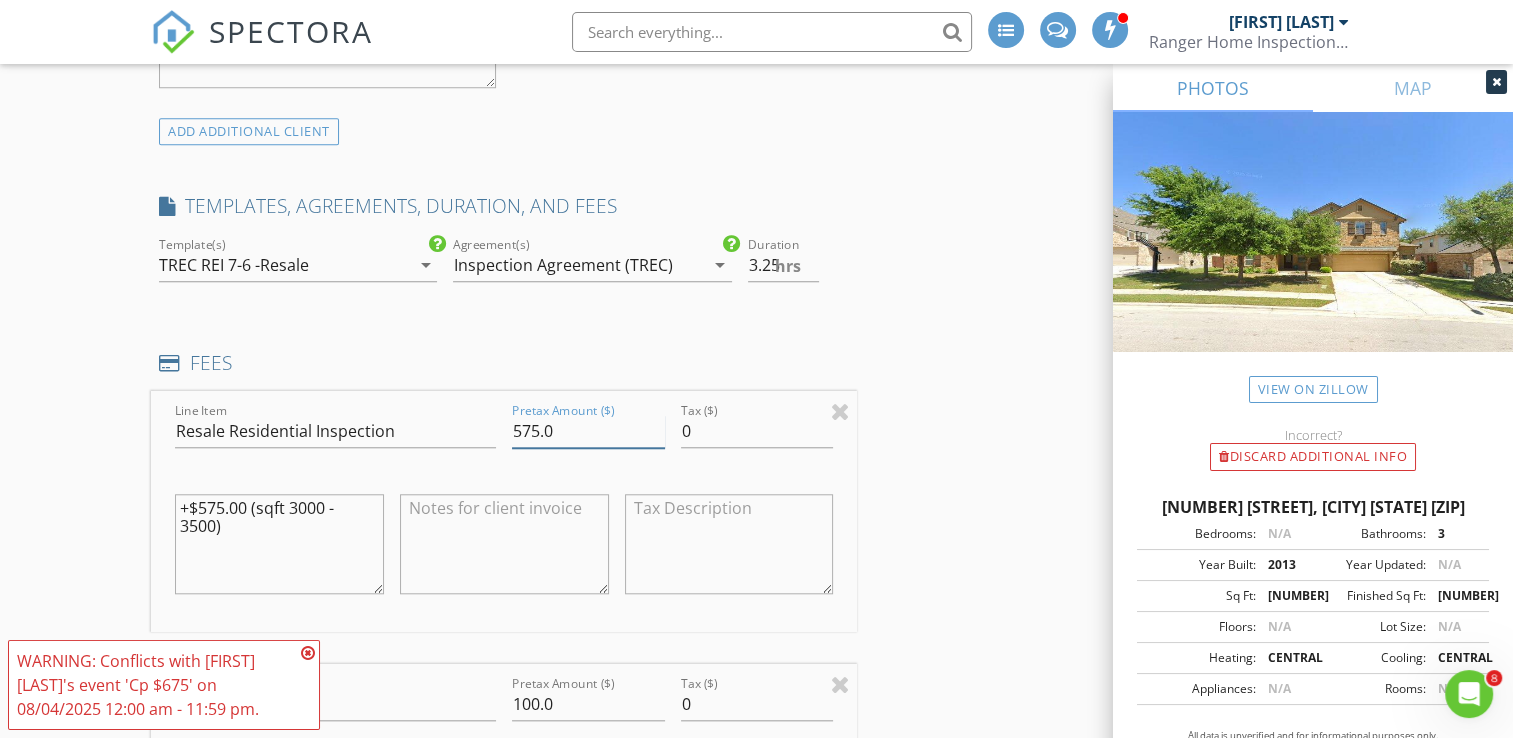 click on "575.0" at bounding box center (588, 431) 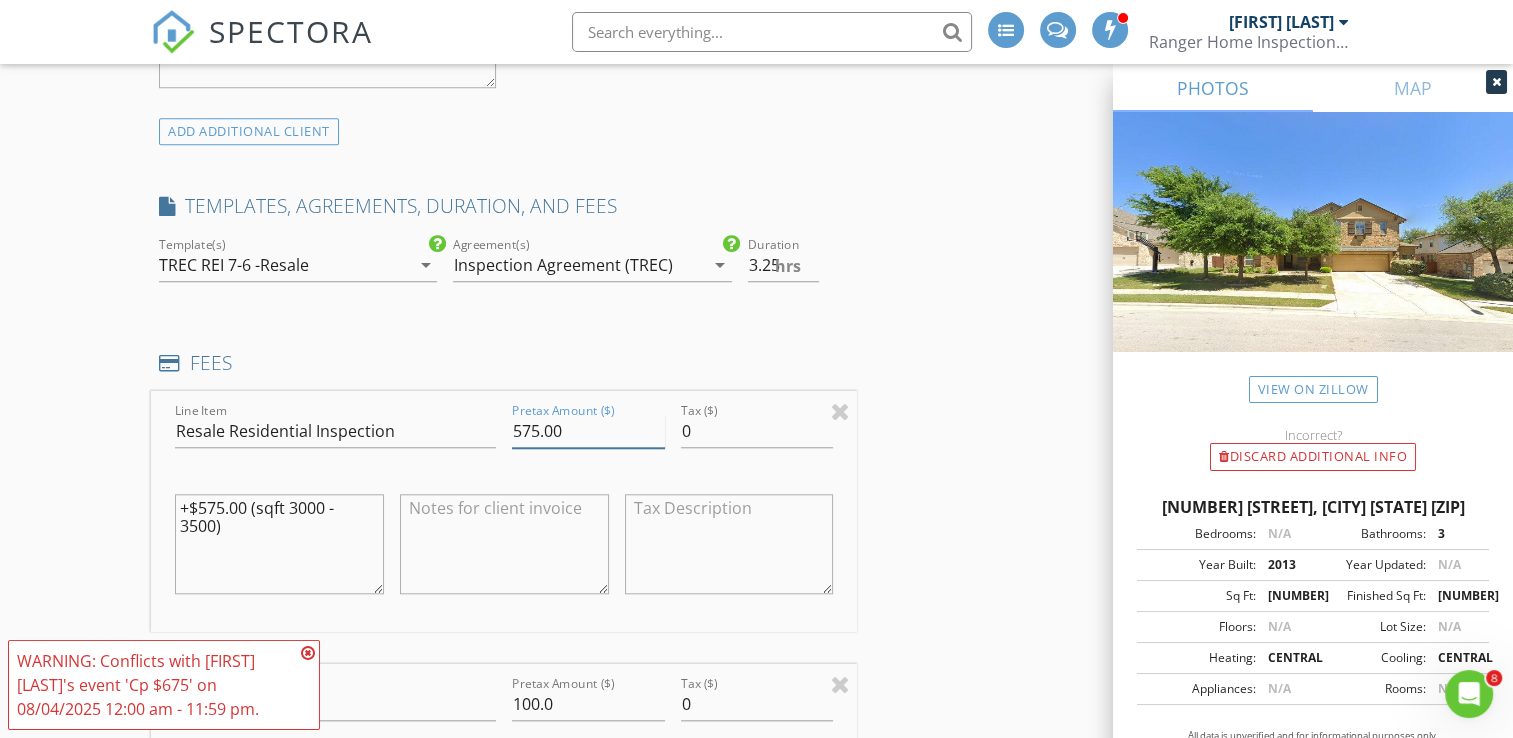 type on "575.00" 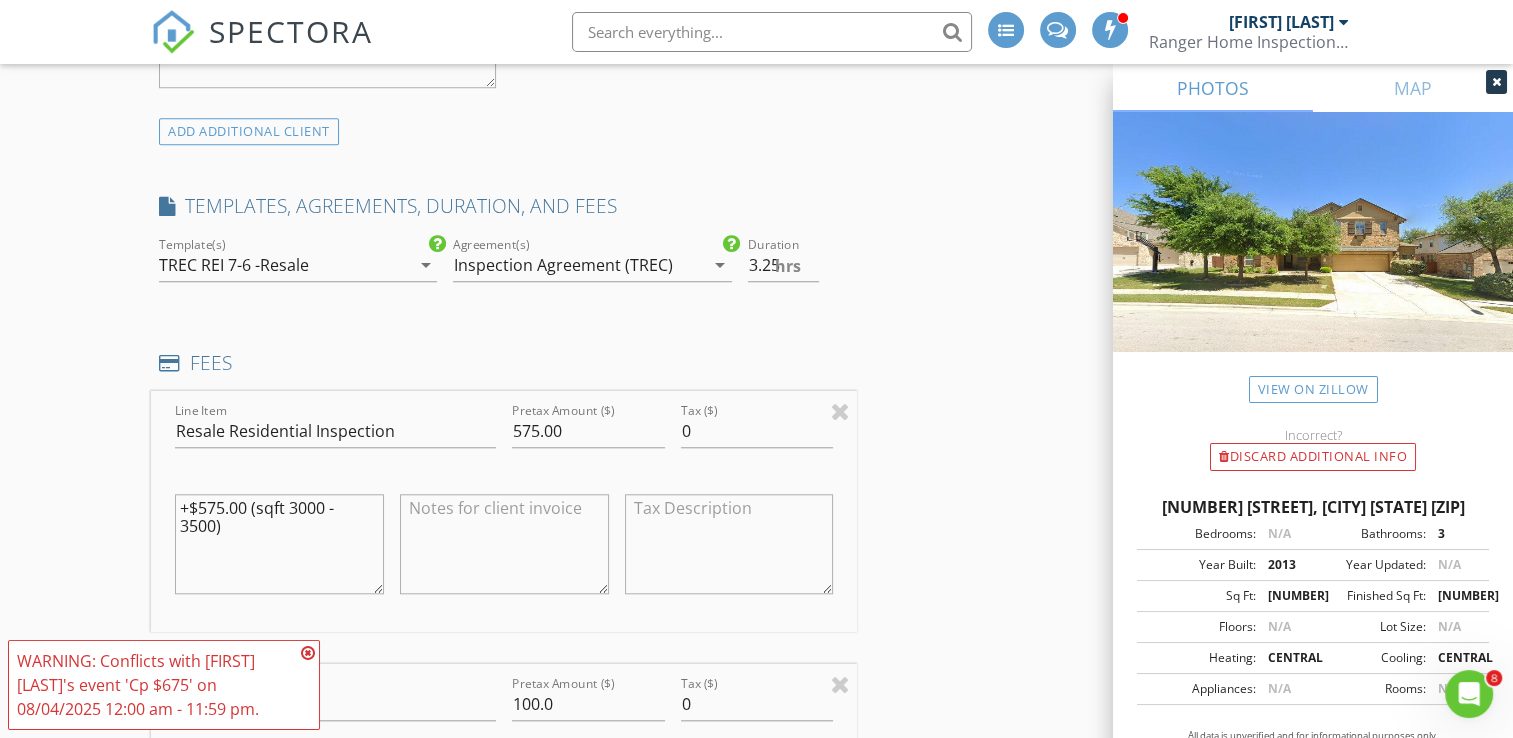 click on "INSPECTOR(S)
check_box   Brandon Feltner   PRIMARY   Brandon Feltner arrow_drop_down   check_box_outline_blank Brandon Feltner specifically requested
Date/Time
08/04/2025 9:00 AM
Location
Address Search       Address 402 Dry Gulch Bend   Unit   City Cedar Park   State TX   Zip 78613   County Williamson     Square Feet 3571   Year Built 2013   Foundation Slab arrow_drop_down     Brandon Feltner     6.7 miles     (14 minutes)
client
check_box_outline_blank Enable Client CC email for this inspection   Client Search     check_box_outline_blank Client is a Company/Organization     First Name Oliver   Last Name Peer   Email oliverlpeer@gmail.com   CC Email   Phone   Address   City   State   Zip     Tags         Notes   Private Notes
ADD ADDITIONAL client
SERVICES
check_box" at bounding box center (756, 688) 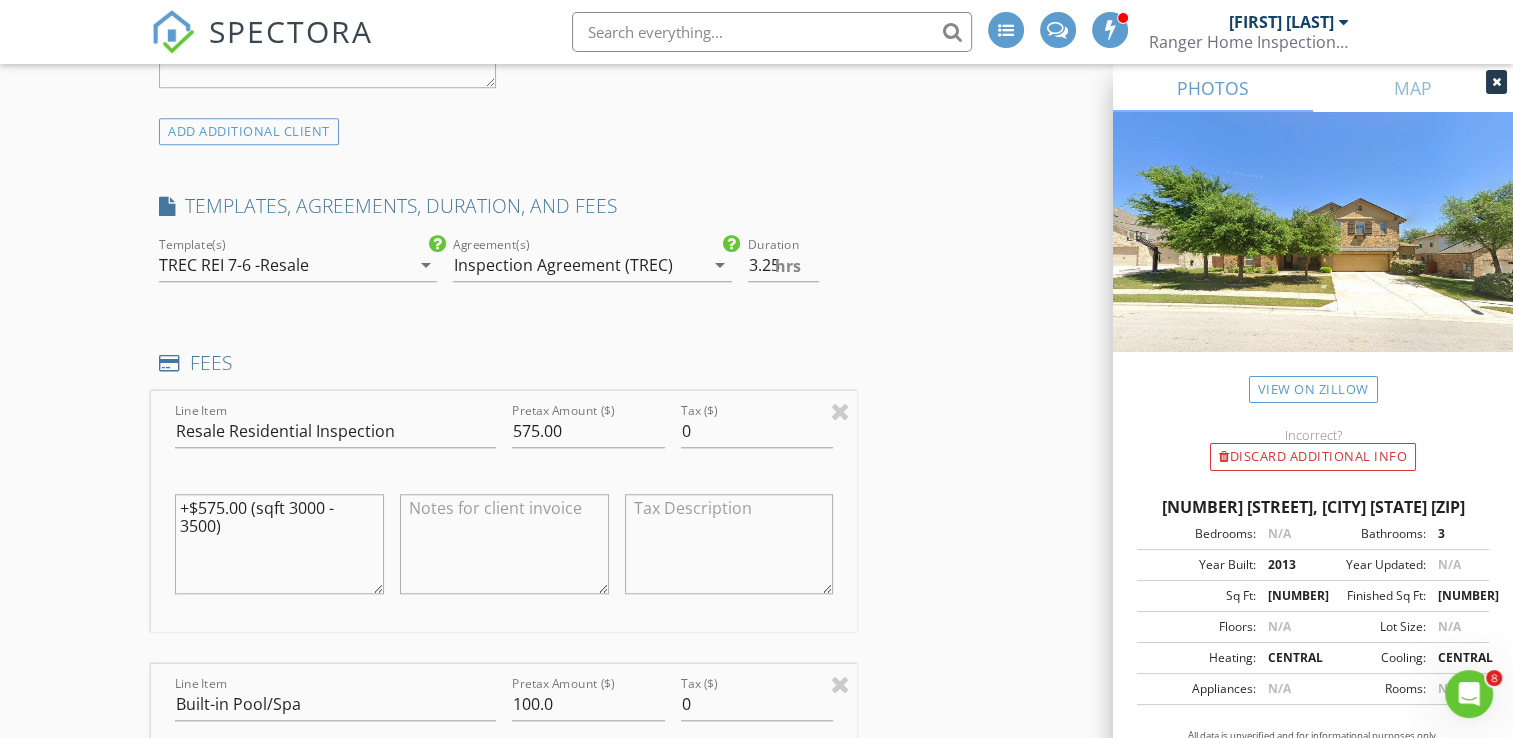 click on "New Inspection
INSPECTOR(S)
check_box   Brandon Feltner   PRIMARY   Brandon Feltner arrow_drop_down   check_box_outline_blank Brandon Feltner specifically requested
Date/Time
08/04/2025 9:00 AM
Location
Address Search       Address 402 Dry Gulch Bend   Unit   City Cedar Park   State TX   Zip 78613   County Williamson     Square Feet 3571   Year Built 2013   Foundation Slab arrow_drop_down     Brandon Feltner     6.7 miles     (14 minutes)
client
check_box_outline_blank Enable Client CC email for this inspection   Client Search     check_box_outline_blank Client is a Company/Organization     First Name Oliver   Last Name Peer   Email oliverlpeer@gmail.com   CC Email   Phone   Address   City   State   Zip     Tags         Notes   Private Notes
ADD ADDITIONAL client
check_box     check_box_outline_blank" at bounding box center (756, 655) 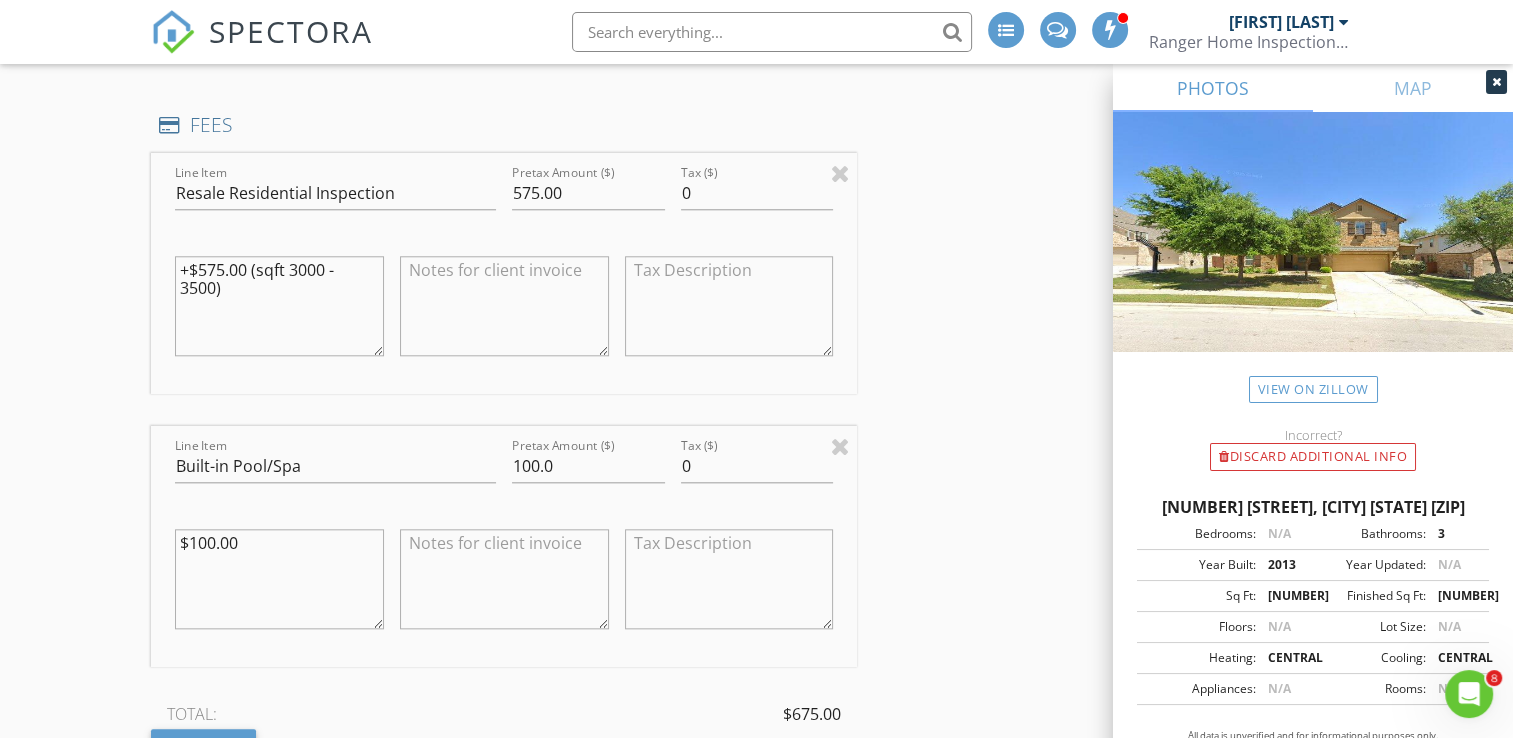 scroll, scrollTop: 1960, scrollLeft: 0, axis: vertical 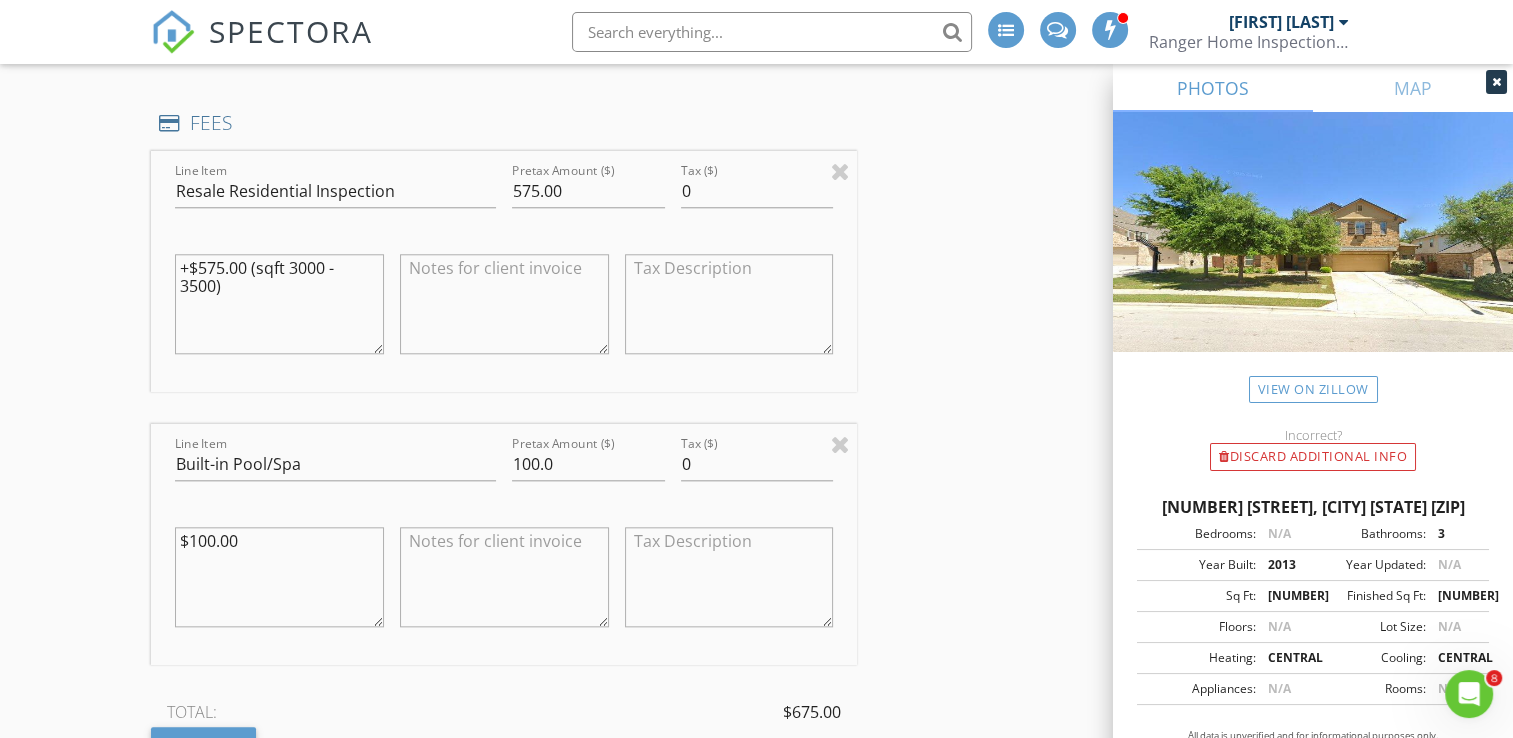 click at bounding box center [504, 577] 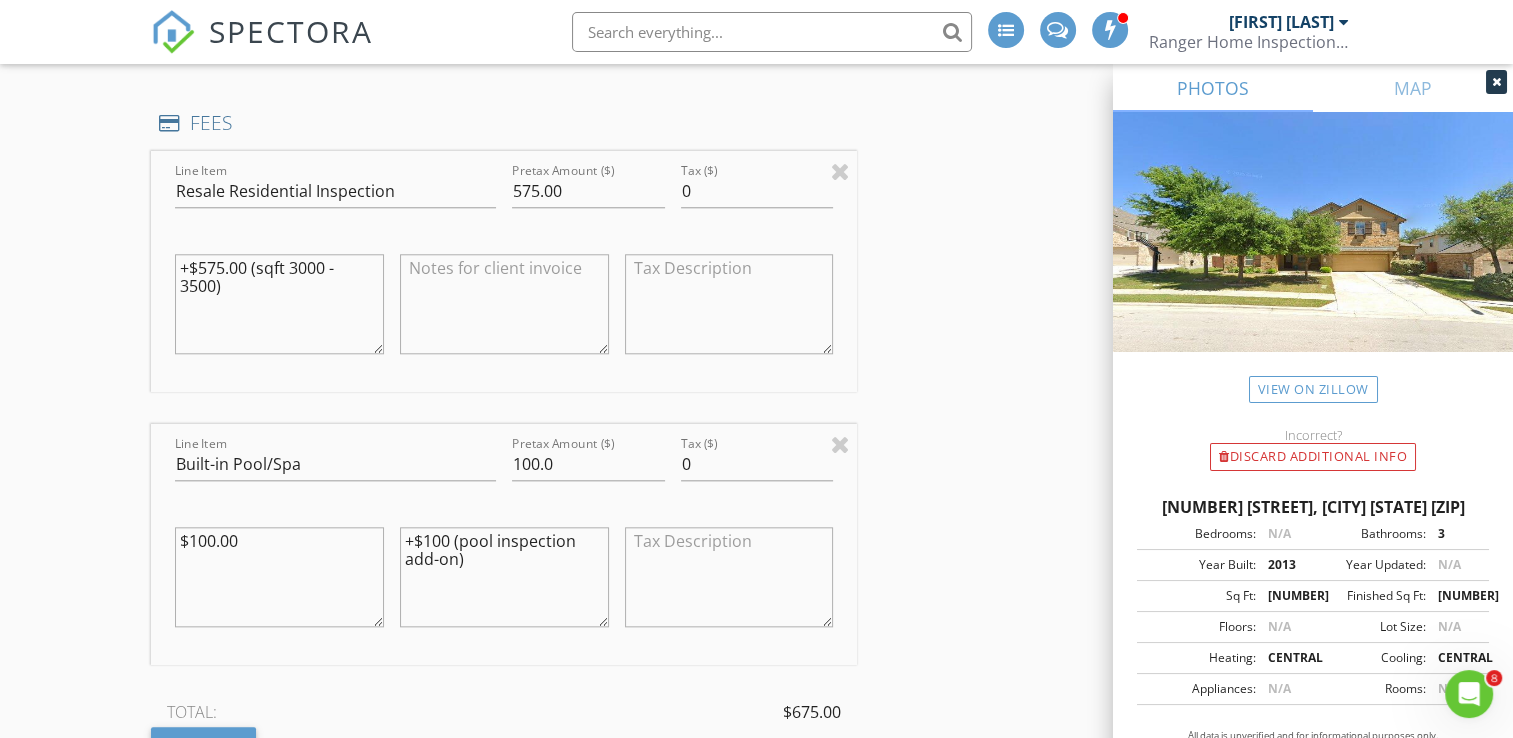 type on "+$100 (pool inspection add-on)" 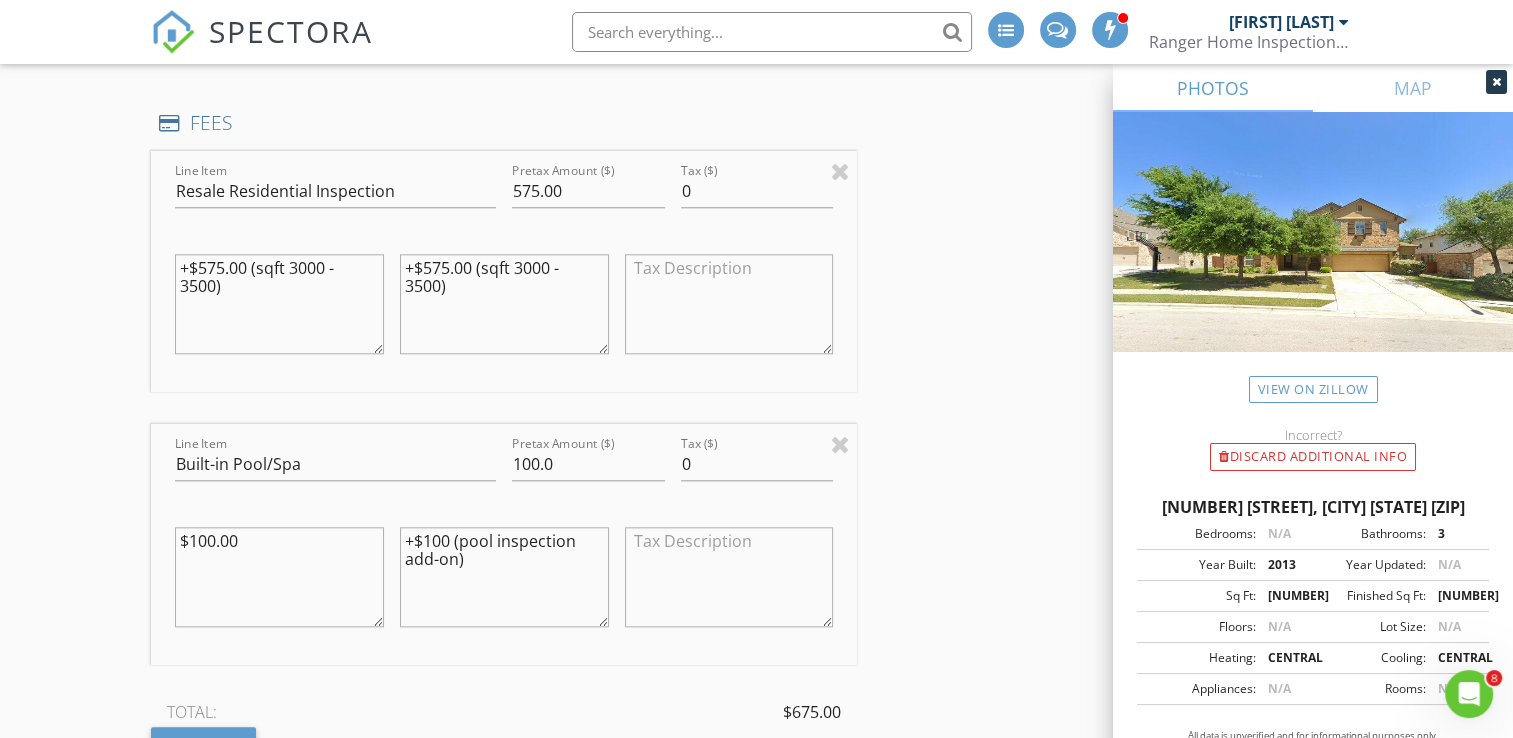 type on "+$575.00 (sqft 3000 - 3500)" 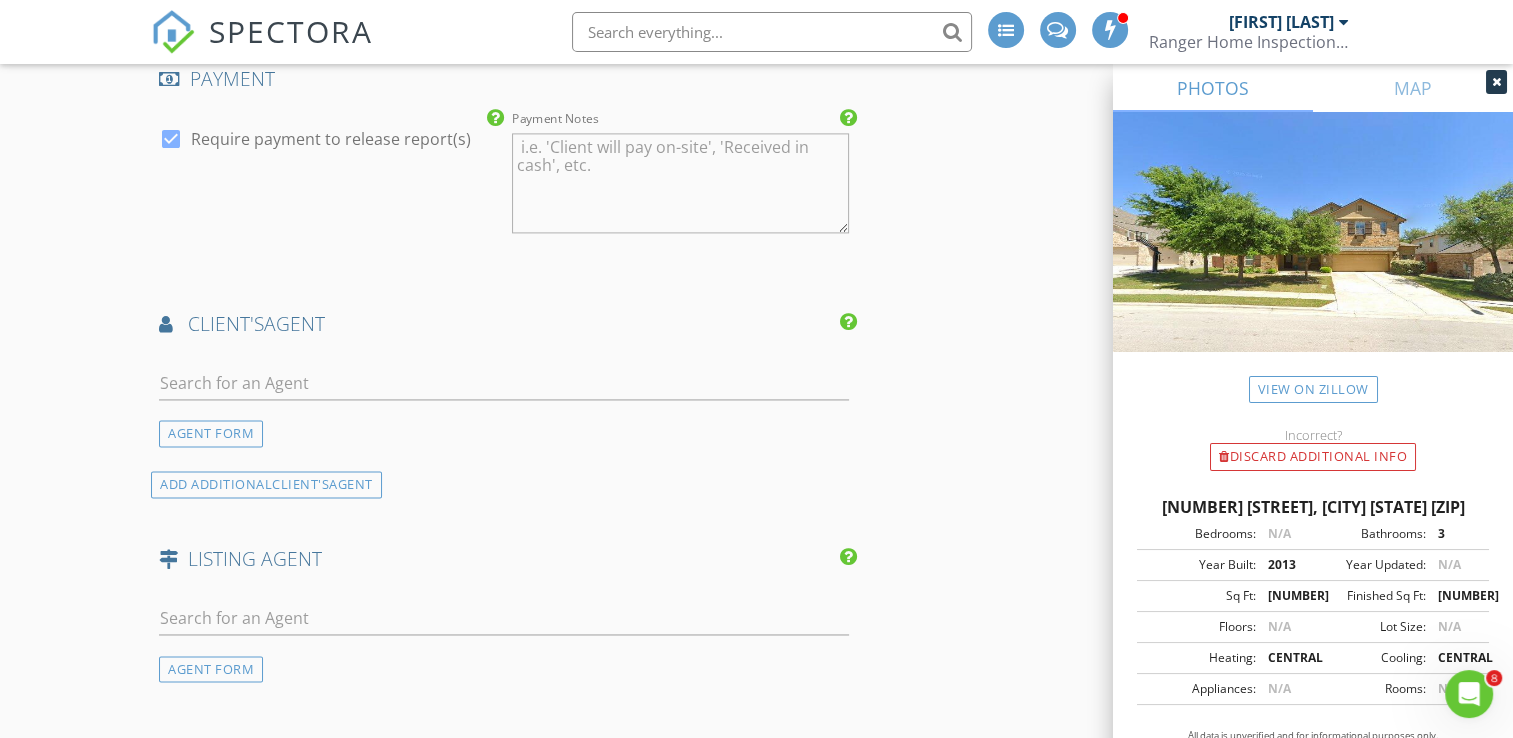 scroll, scrollTop: 2920, scrollLeft: 0, axis: vertical 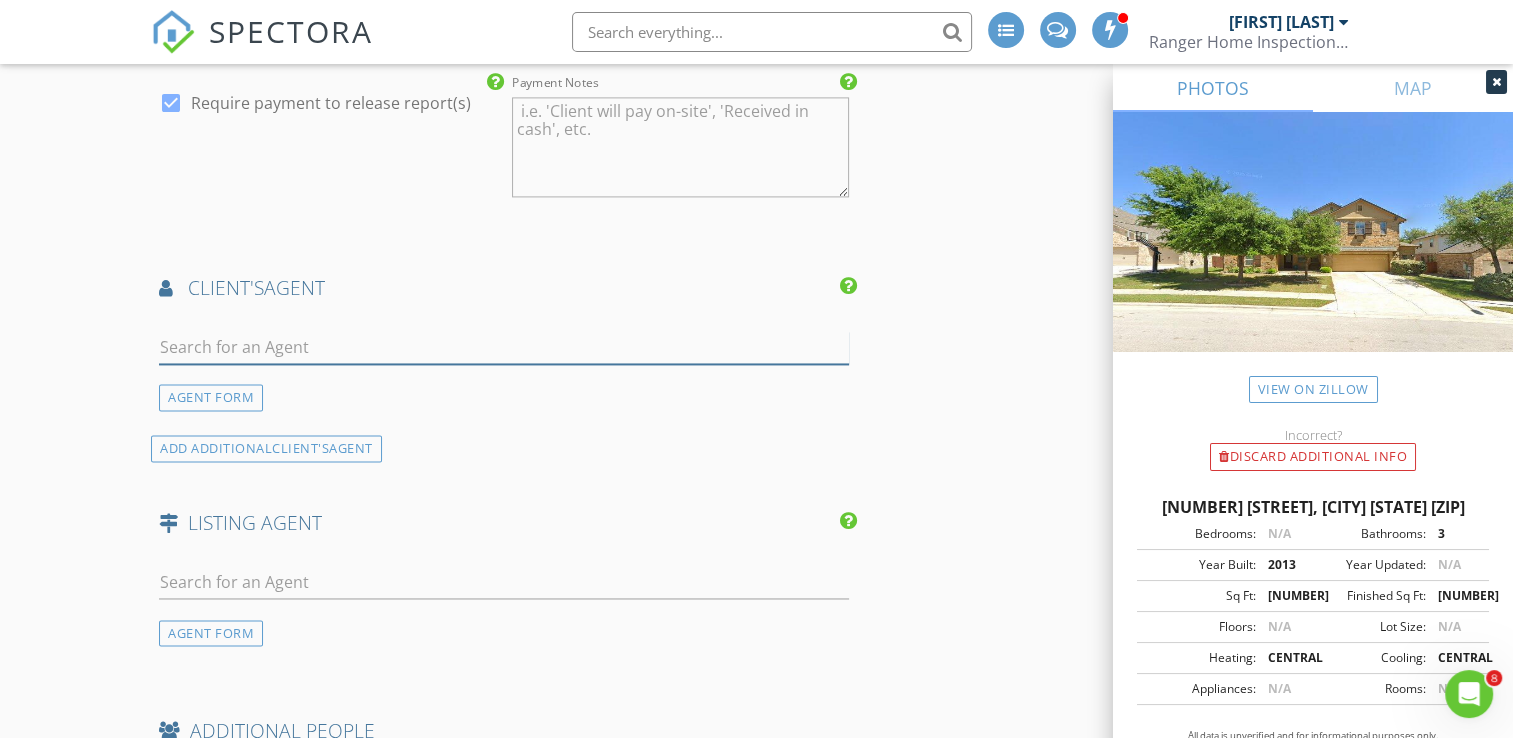 click at bounding box center (504, 347) 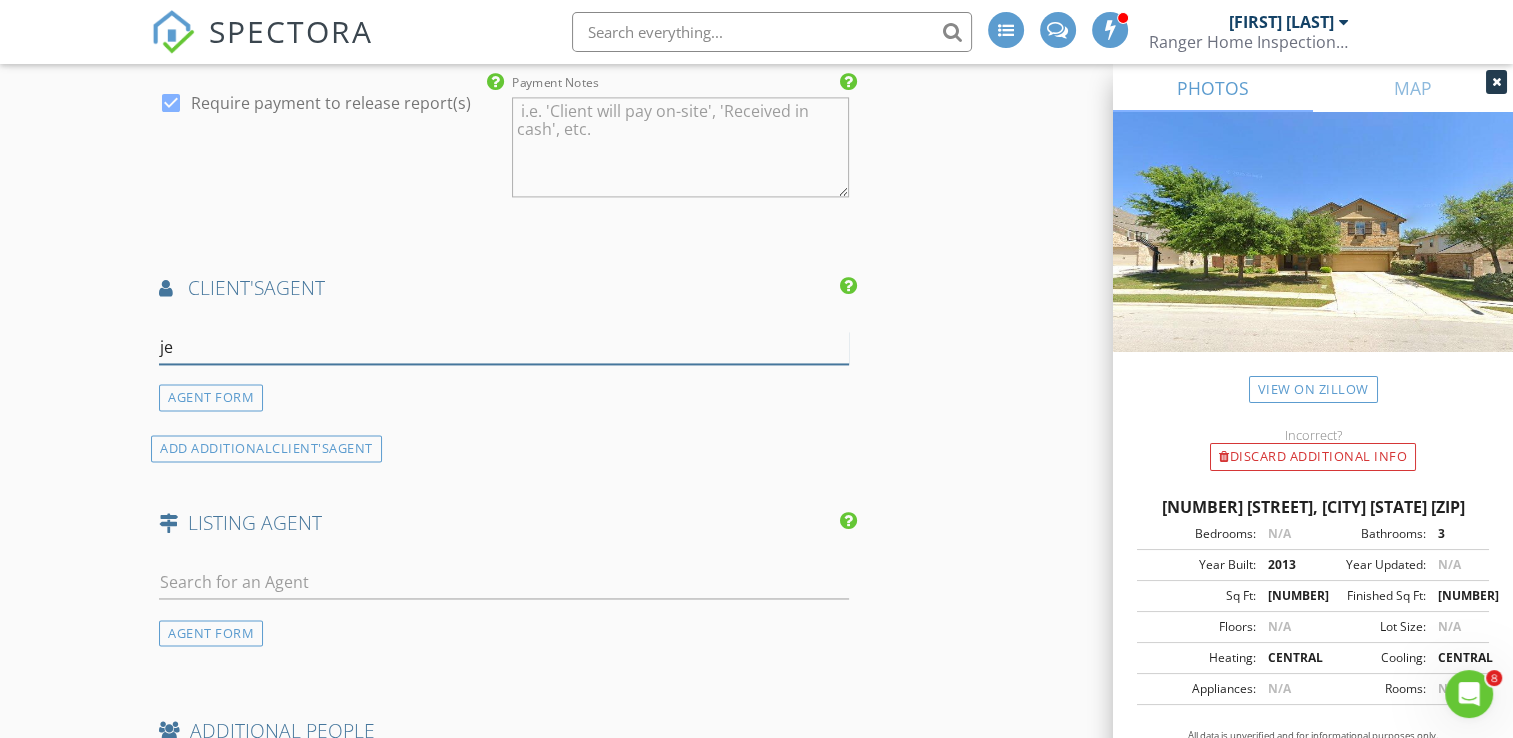 type on "j" 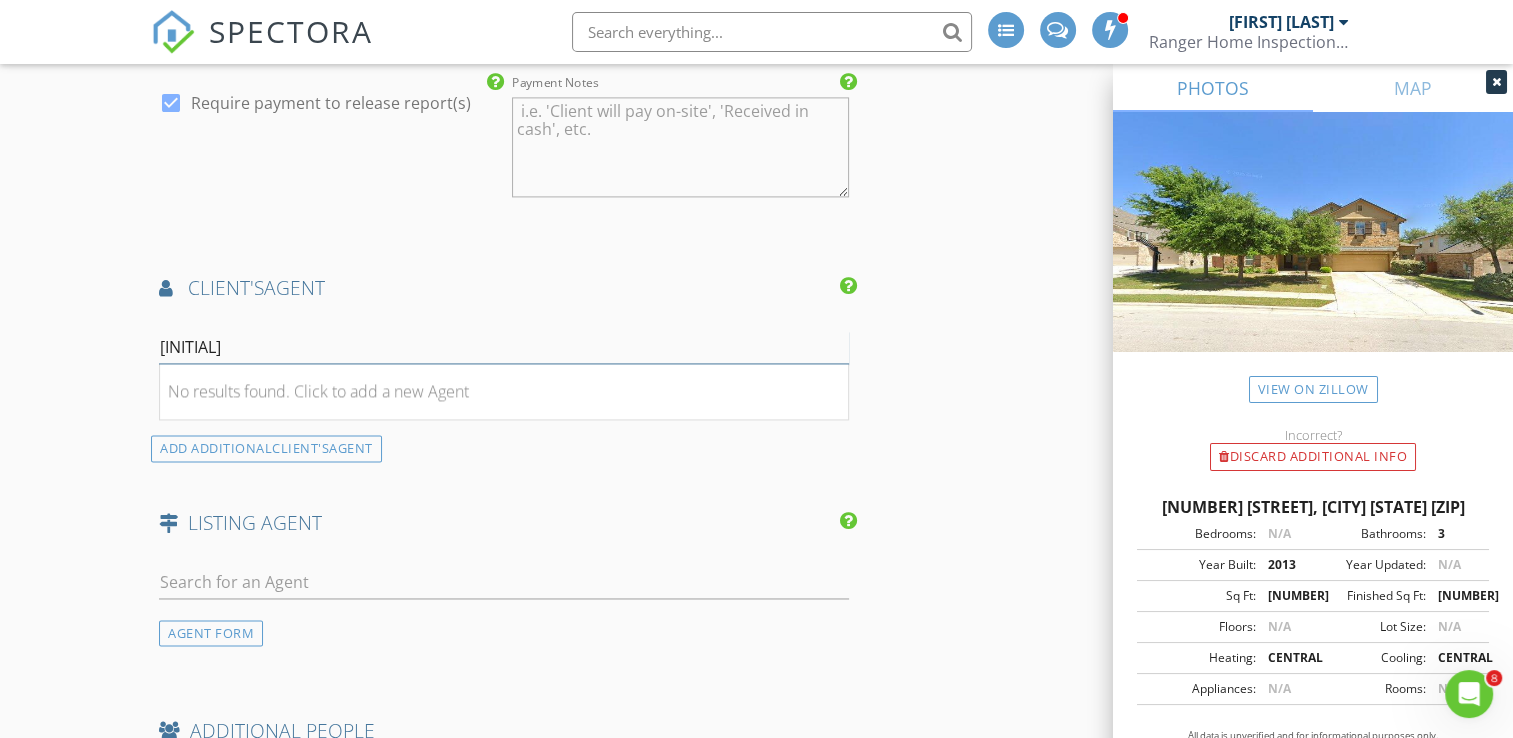 type on "m" 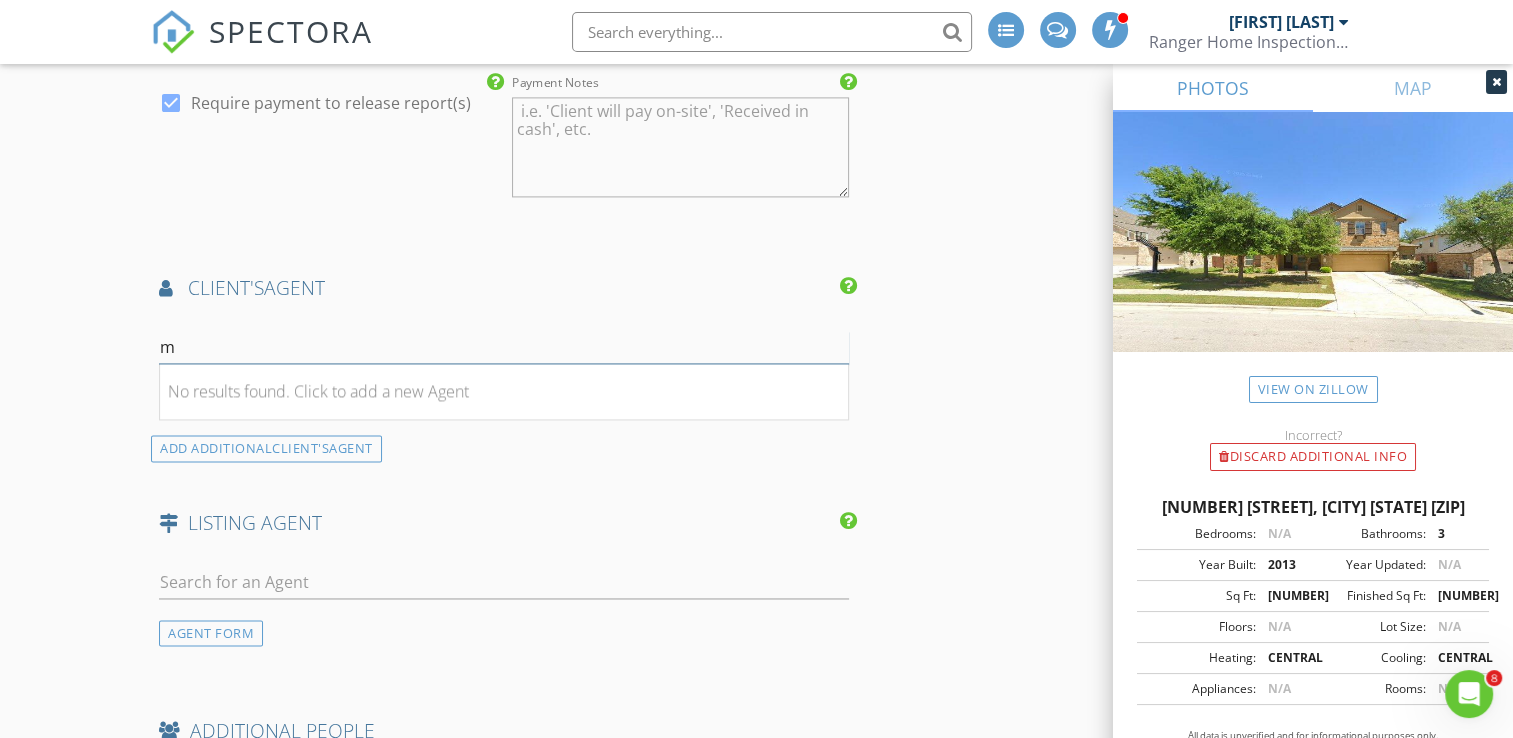 type 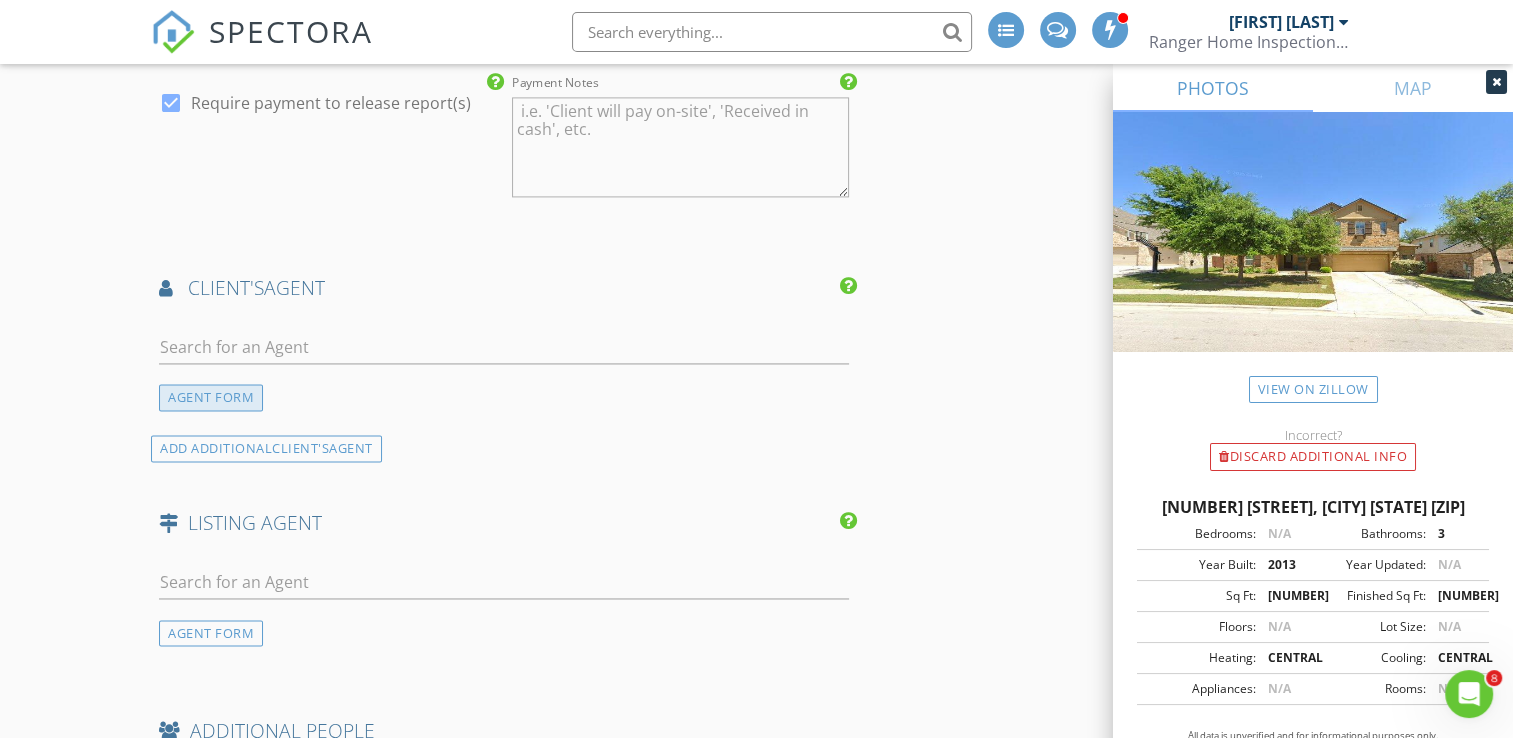 click on "AGENT FORM" at bounding box center [211, 397] 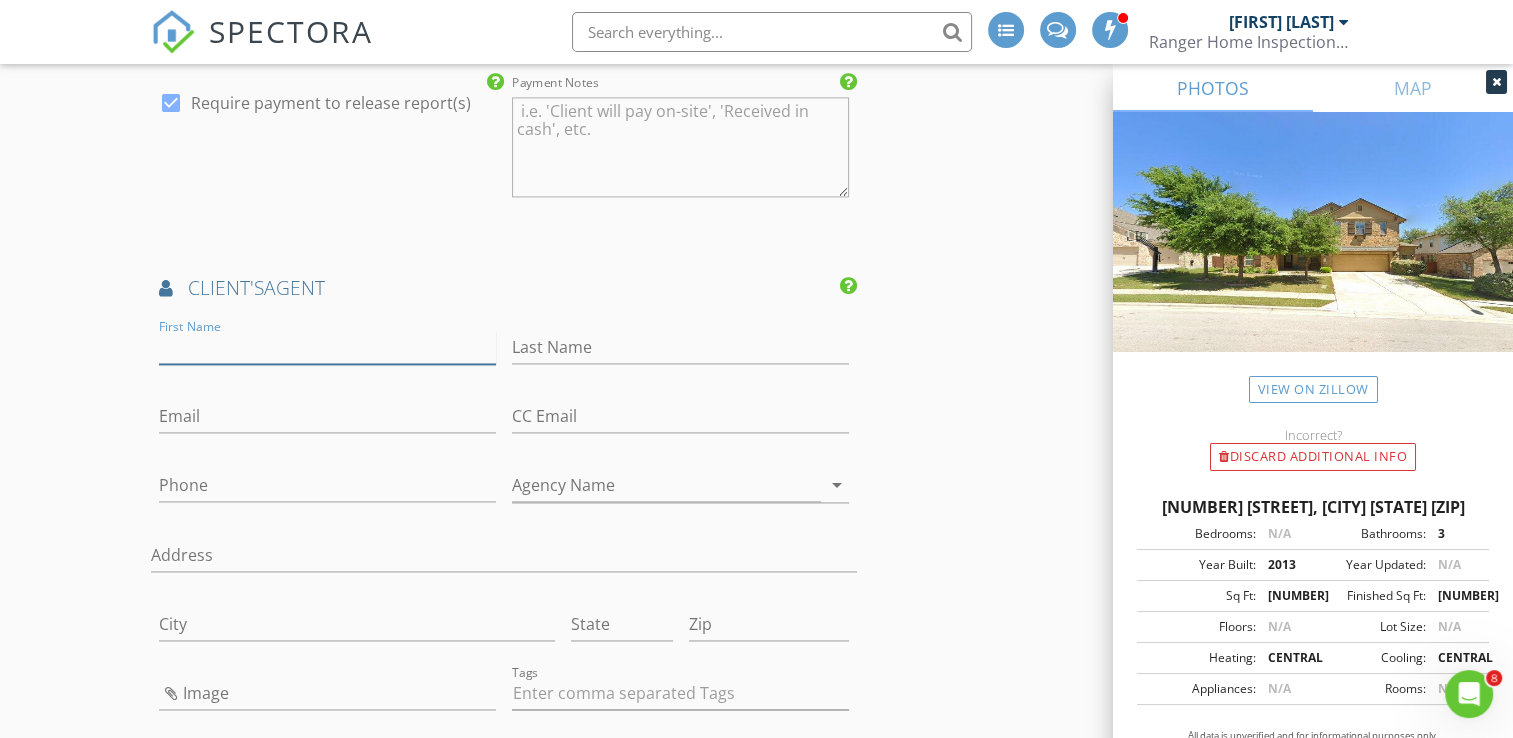 click on "First Name" at bounding box center (327, 347) 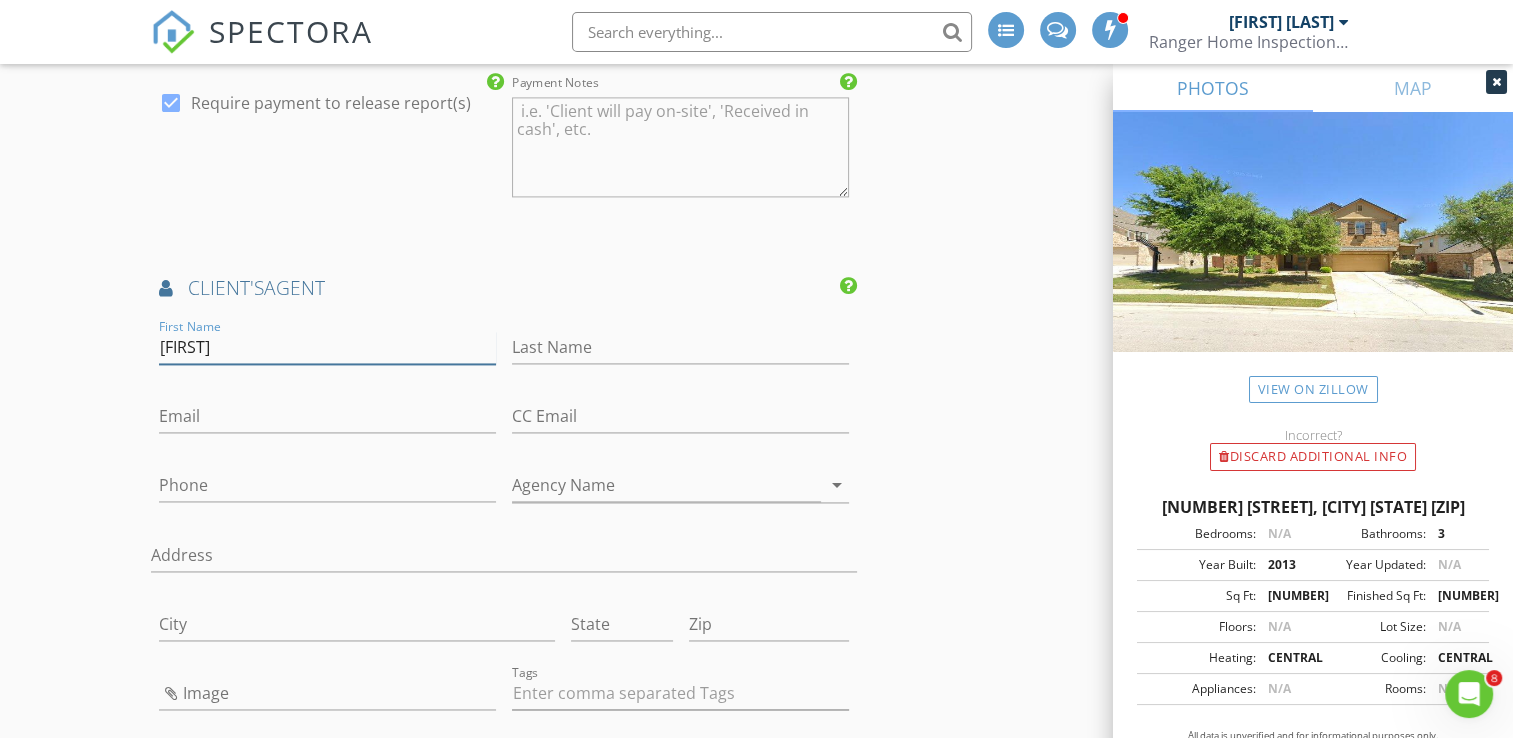 type on "[FIRST]" 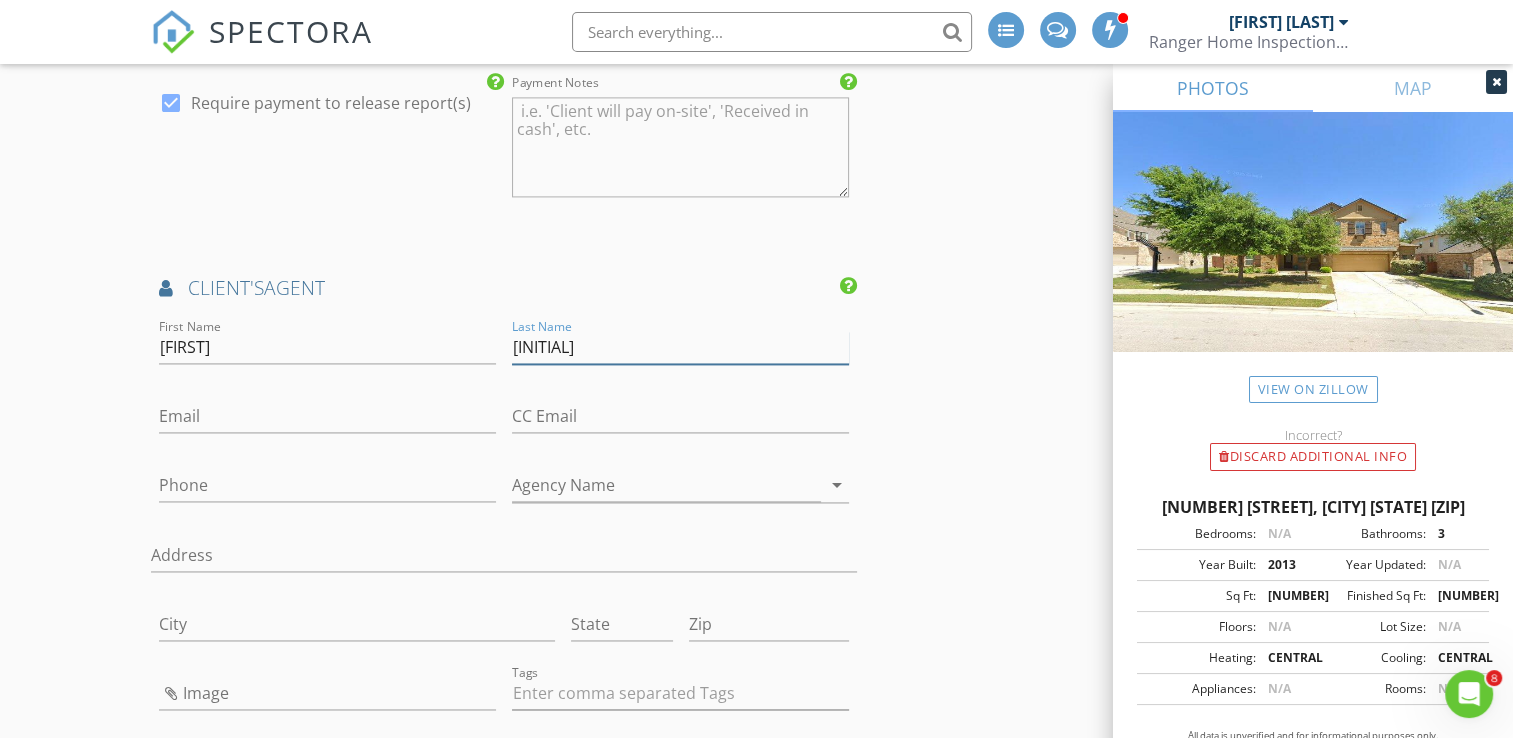 type on "[LAST]" 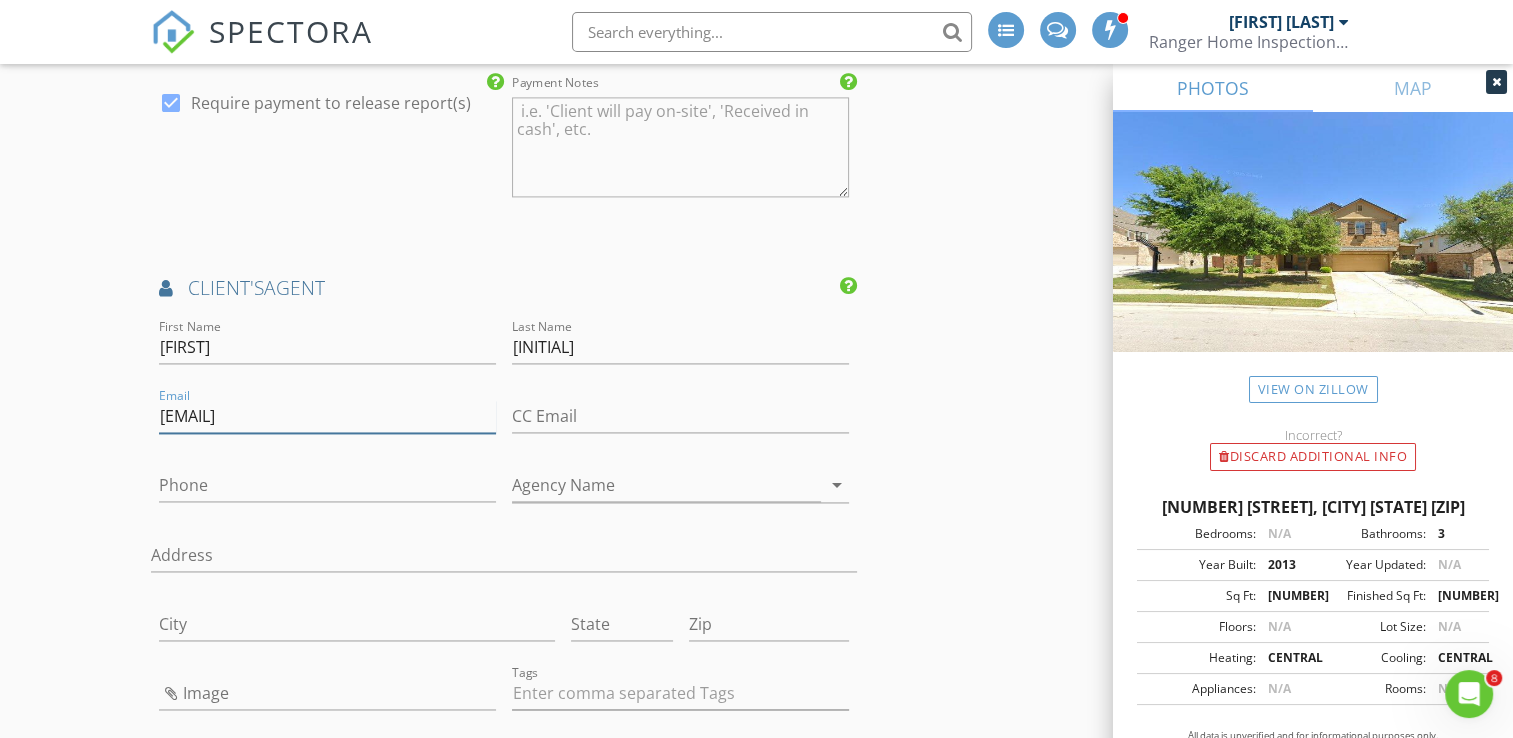 type on "[EMAIL]" 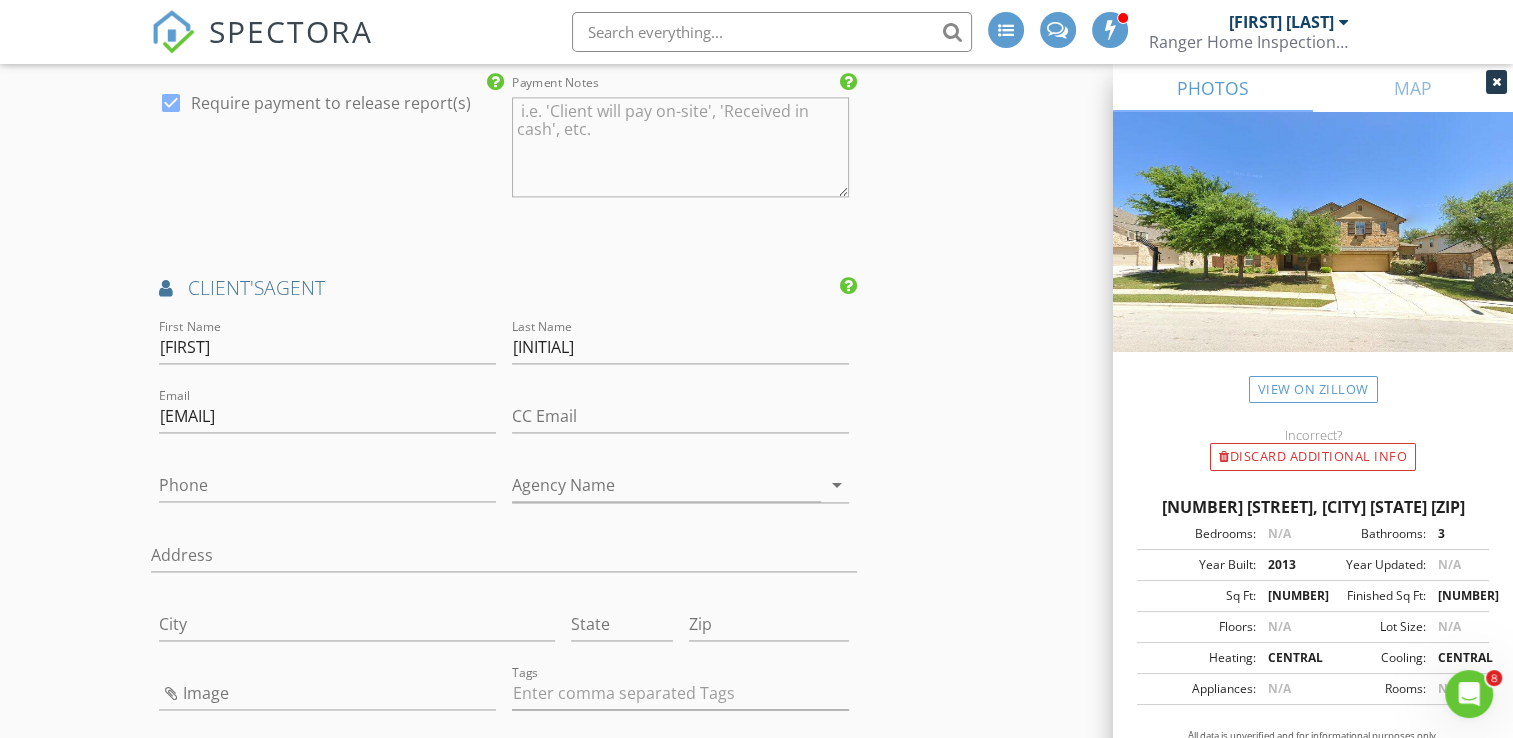 click on "New Inspection
INSPECTOR(S)
check_box   Brandon Feltner   PRIMARY   Brandon Feltner arrow_drop_down   check_box_outline_blank Brandon Feltner specifically requested
Date/Time
08/04/2025 9:00 AM
Location
Address Search       Address 402 Dry Gulch Bend   Unit   City Cedar Park   State TX   Zip 78613   County Williamson     Square Feet 3571   Year Built 2013   Foundation Slab arrow_drop_down     Brandon Feltner     6.7 miles     (14 minutes)
client
check_box_outline_blank Enable Client CC email for this inspection   Client Search     check_box_outline_blank Client is a Company/Organization     First Name Oliver   Last Name Peer   Email oliverlpeer@gmail.com   CC Email   Phone   Address   City   State   Zip     Tags         Notes   Private Notes
ADD ADDITIONAL client
check_box     check_box_outline_blank" at bounding box center [756, -294] 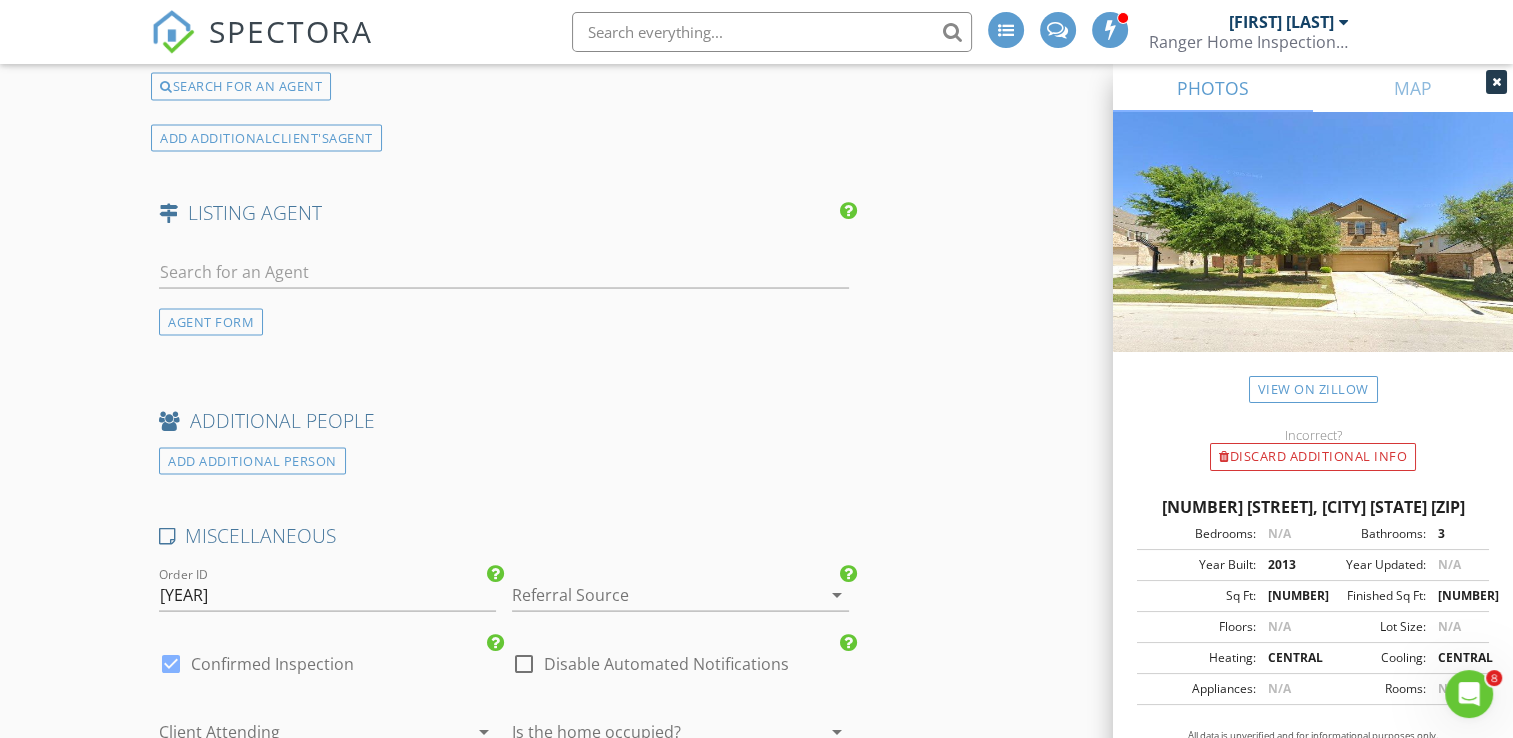 scroll, scrollTop: 3760, scrollLeft: 0, axis: vertical 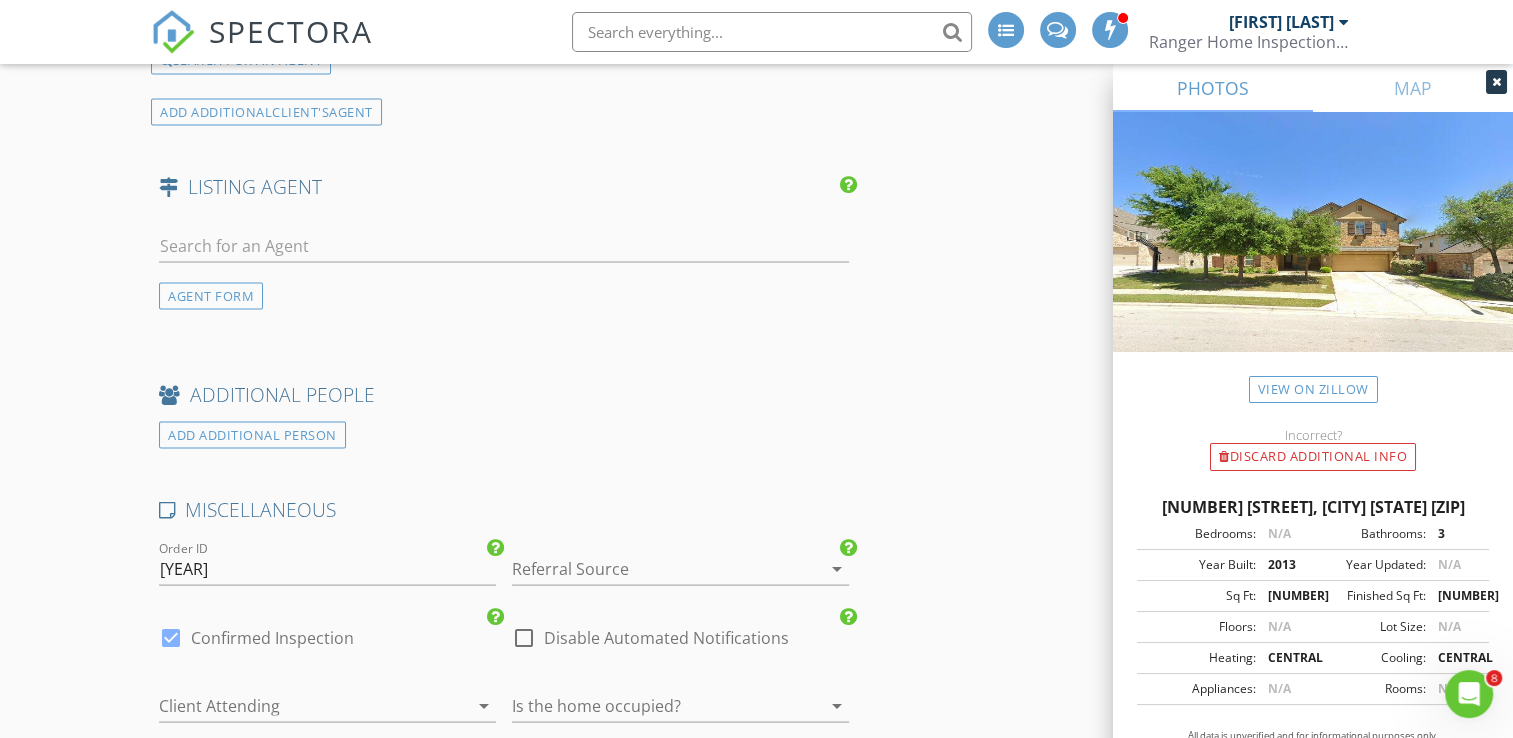click at bounding box center [652, 568] 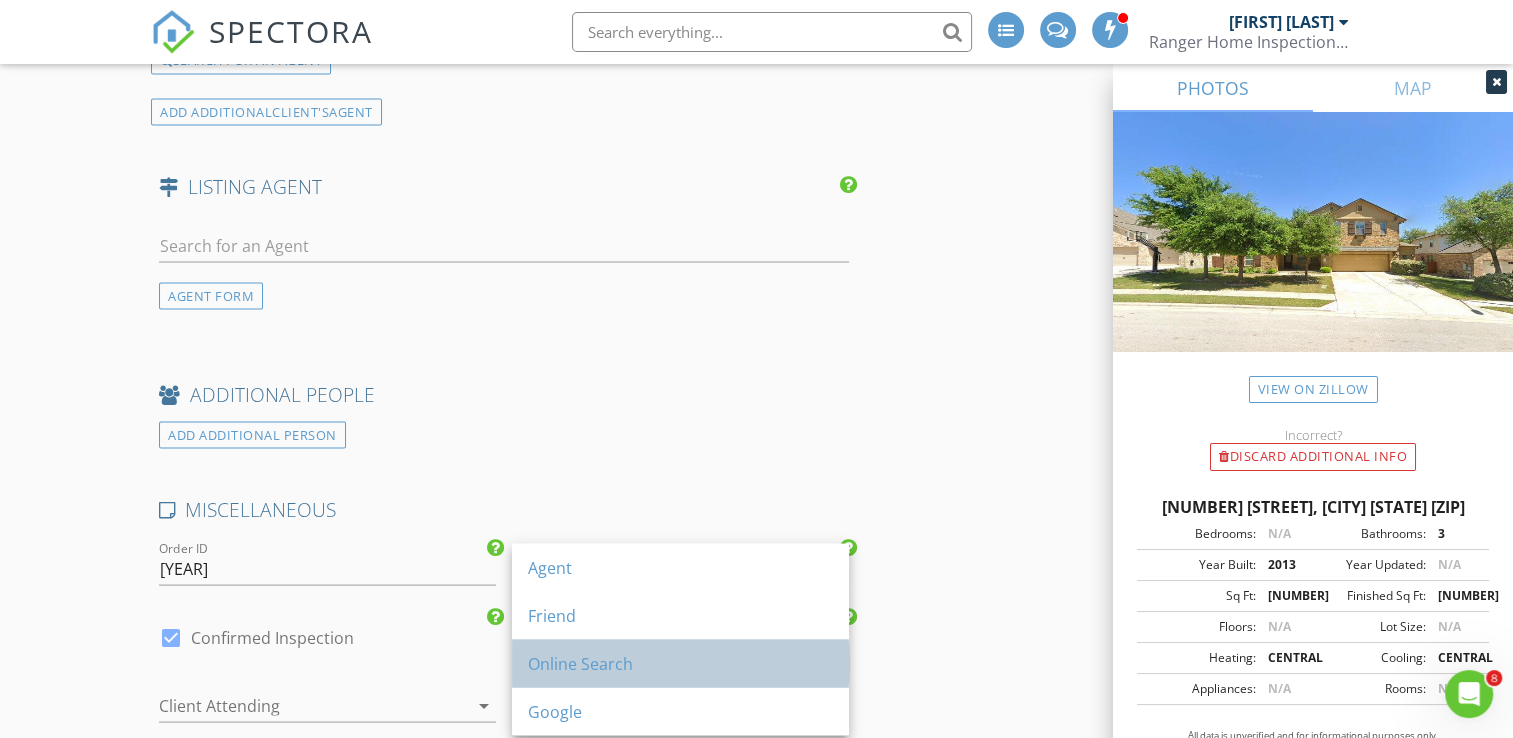 click on "Online Search" at bounding box center (680, 663) 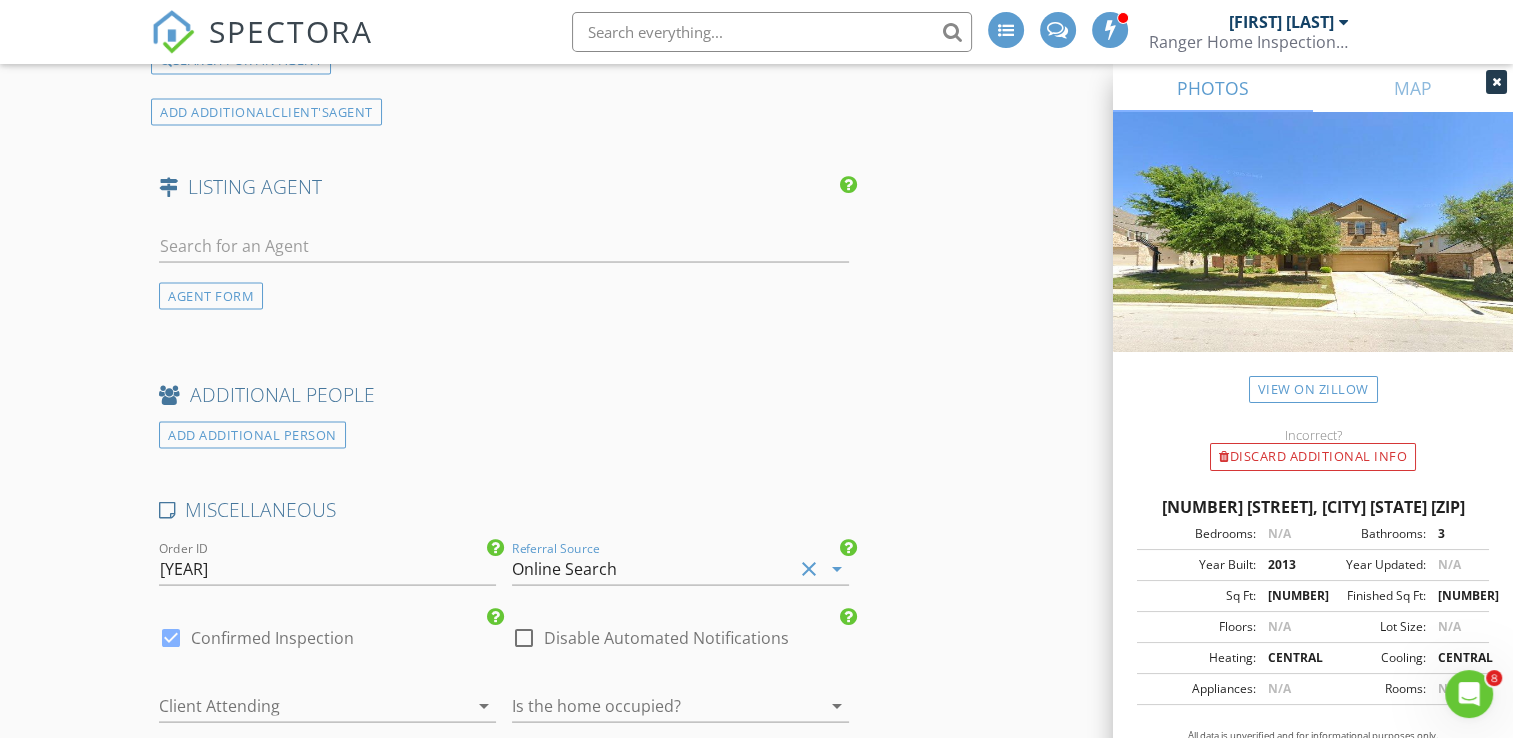 click at bounding box center [299, 705] 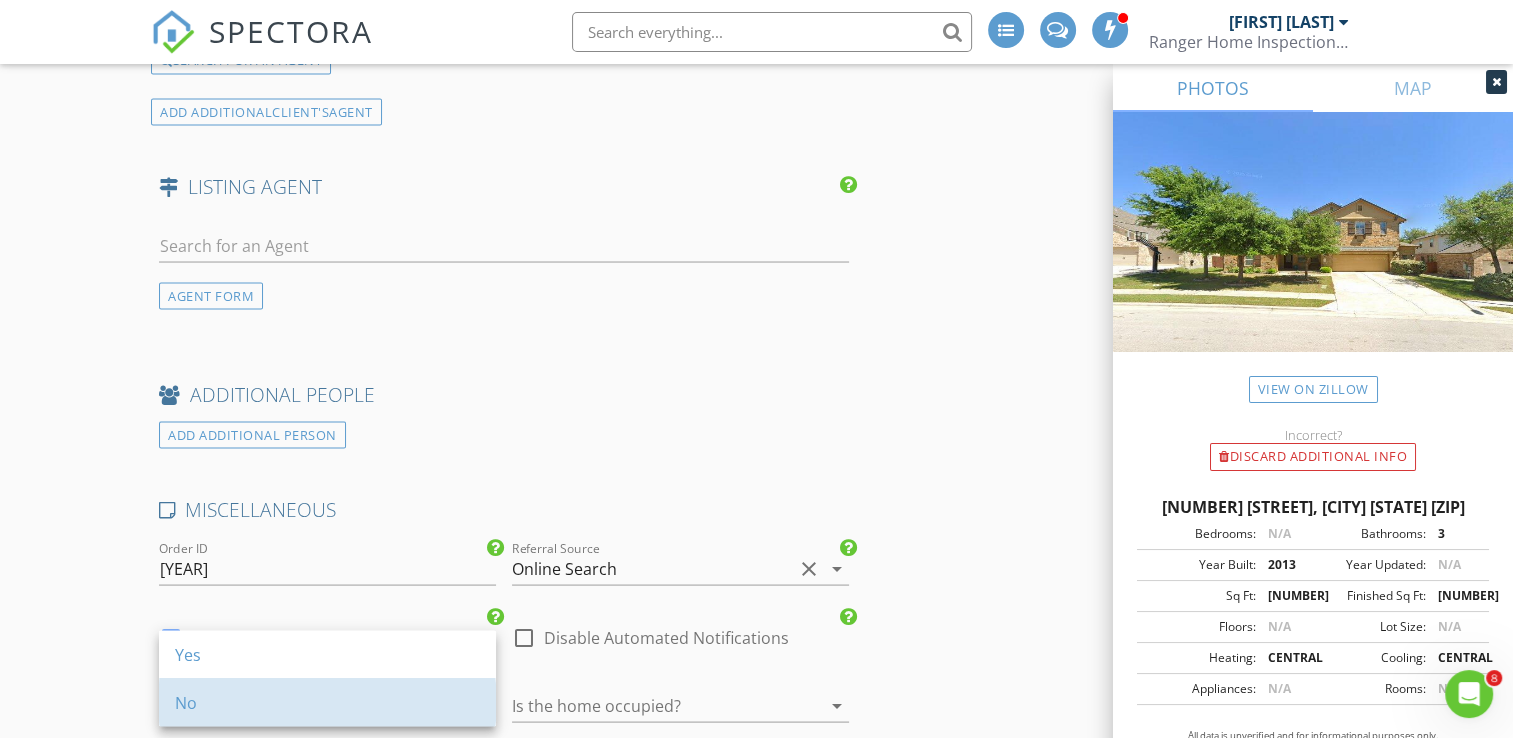 click on "No" at bounding box center [327, 702] 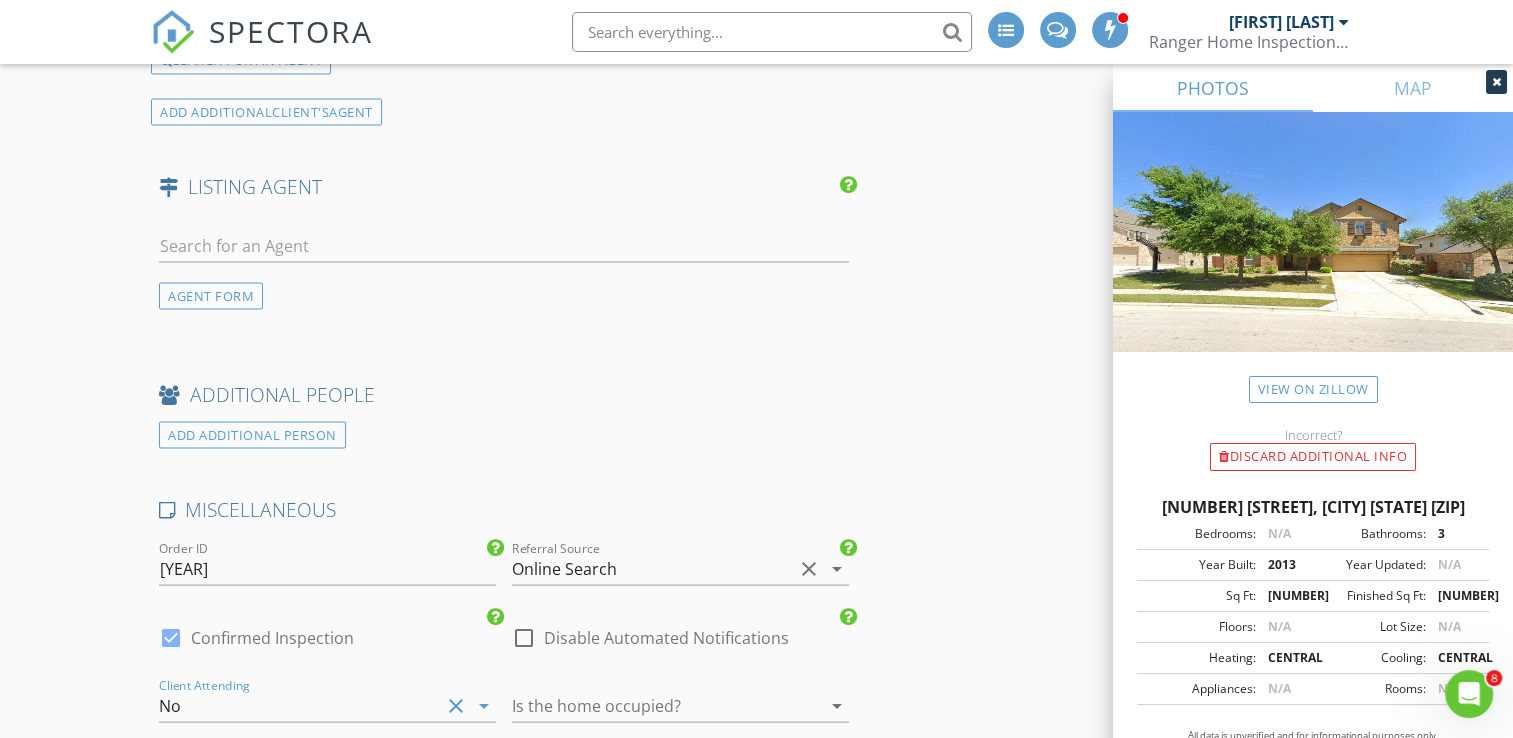 click at bounding box center (652, 705) 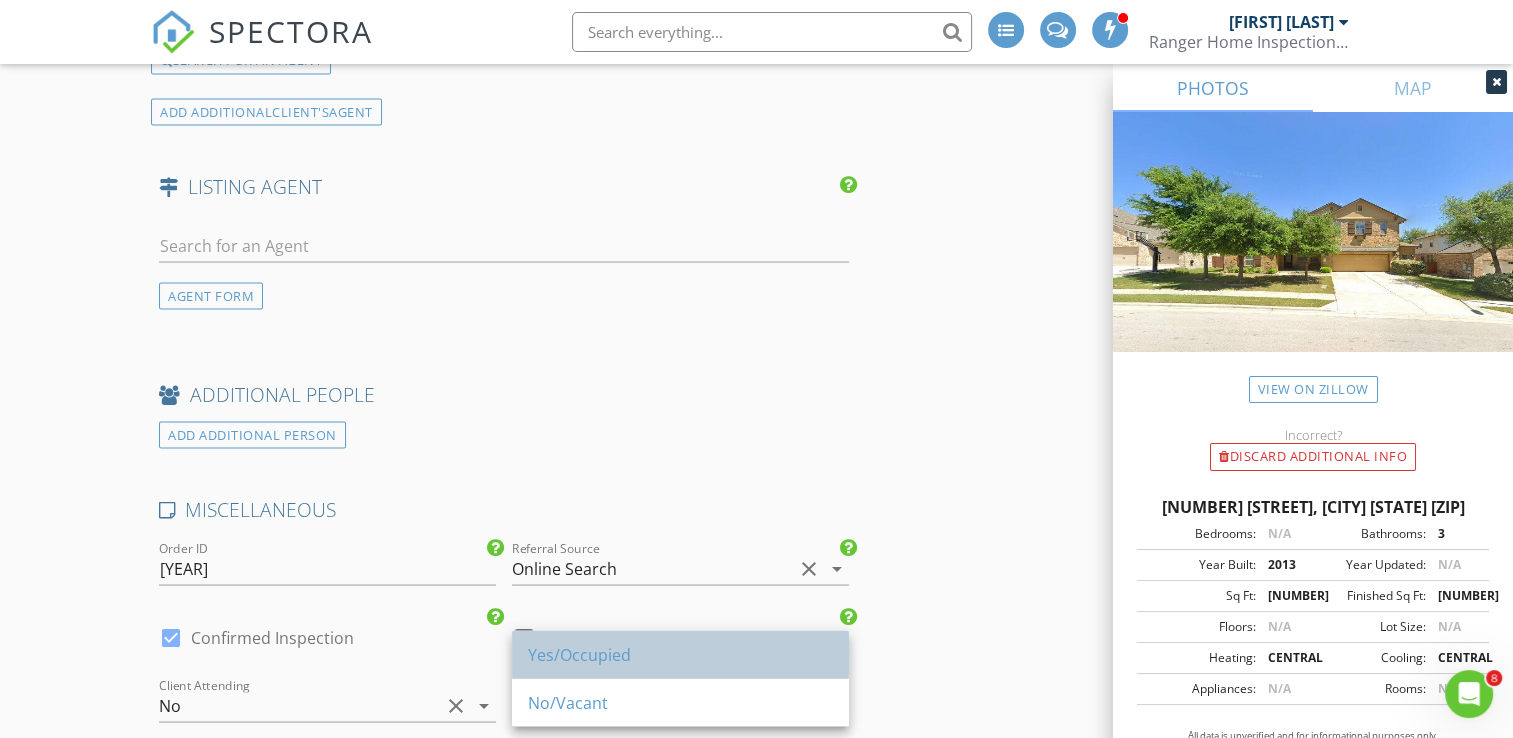 click on "Yes/Occupied" at bounding box center (680, 654) 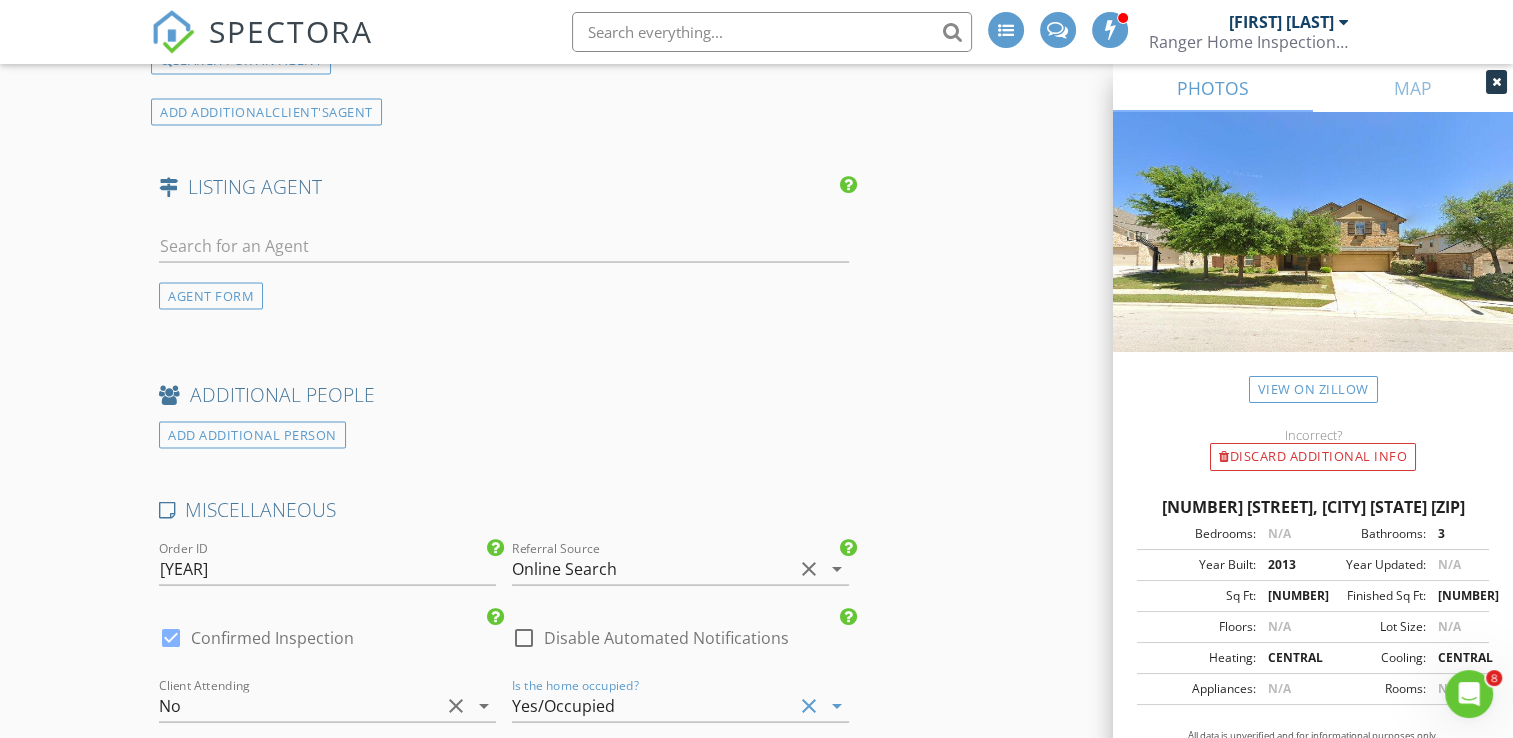 type on "3.25" 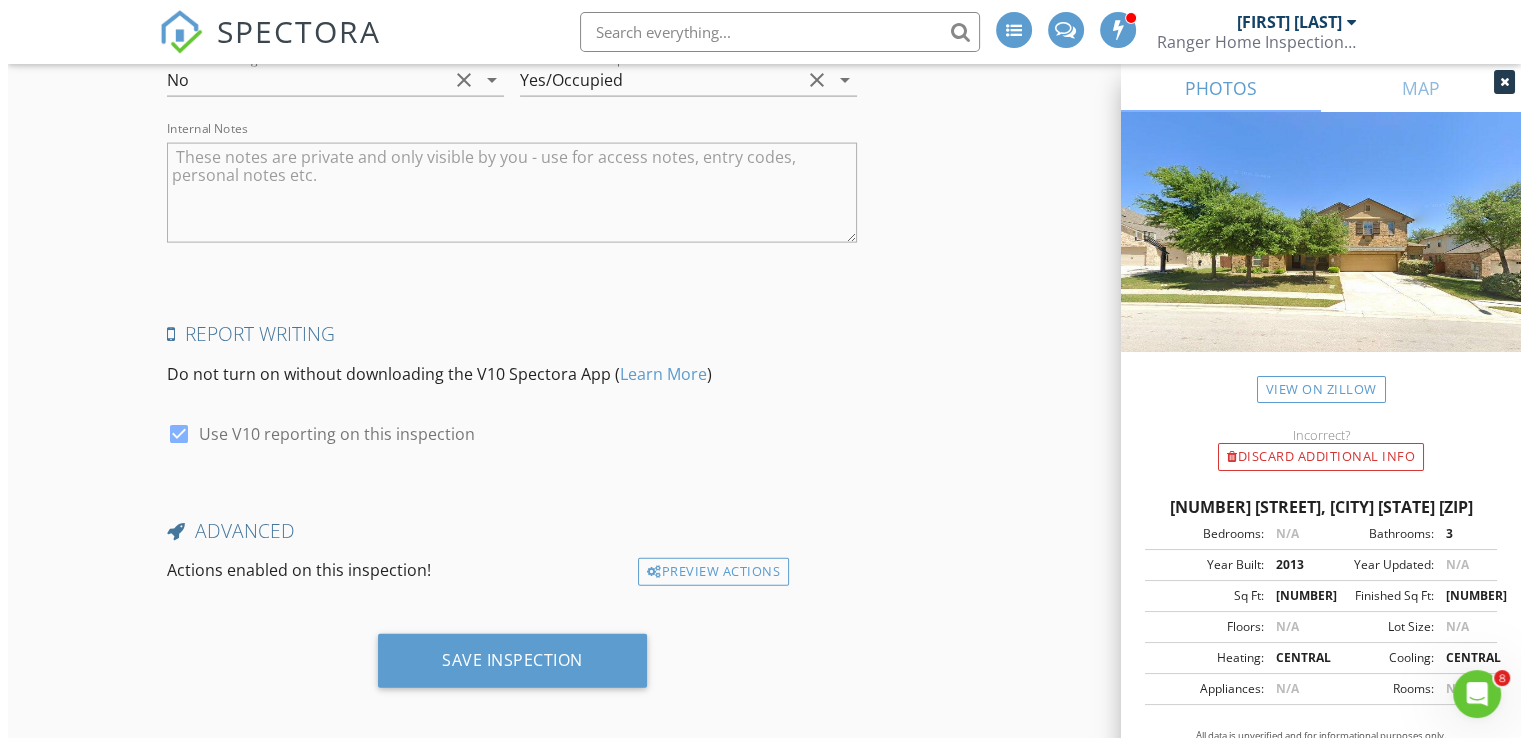 scroll, scrollTop: 4386, scrollLeft: 0, axis: vertical 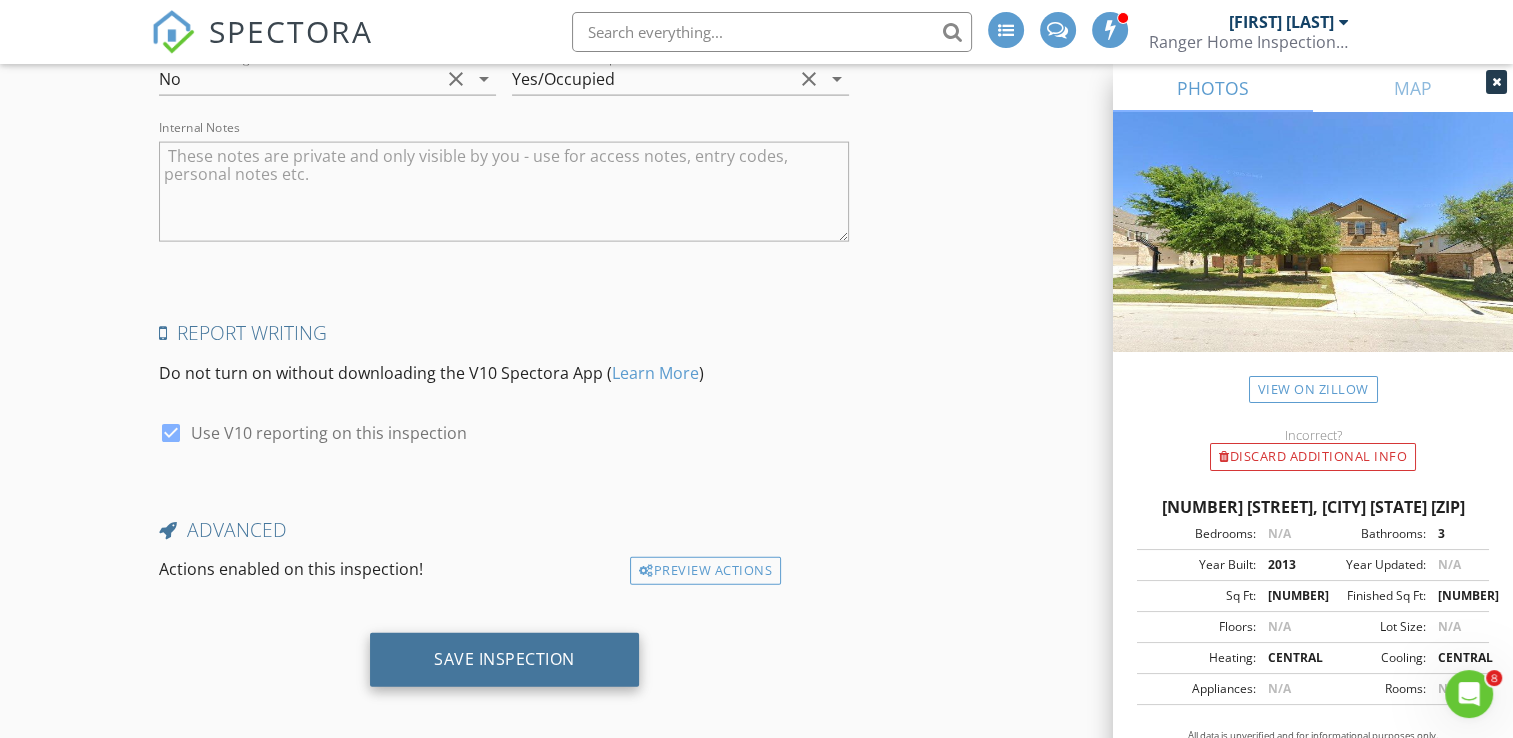 click on "Save Inspection" at bounding box center [504, 659] 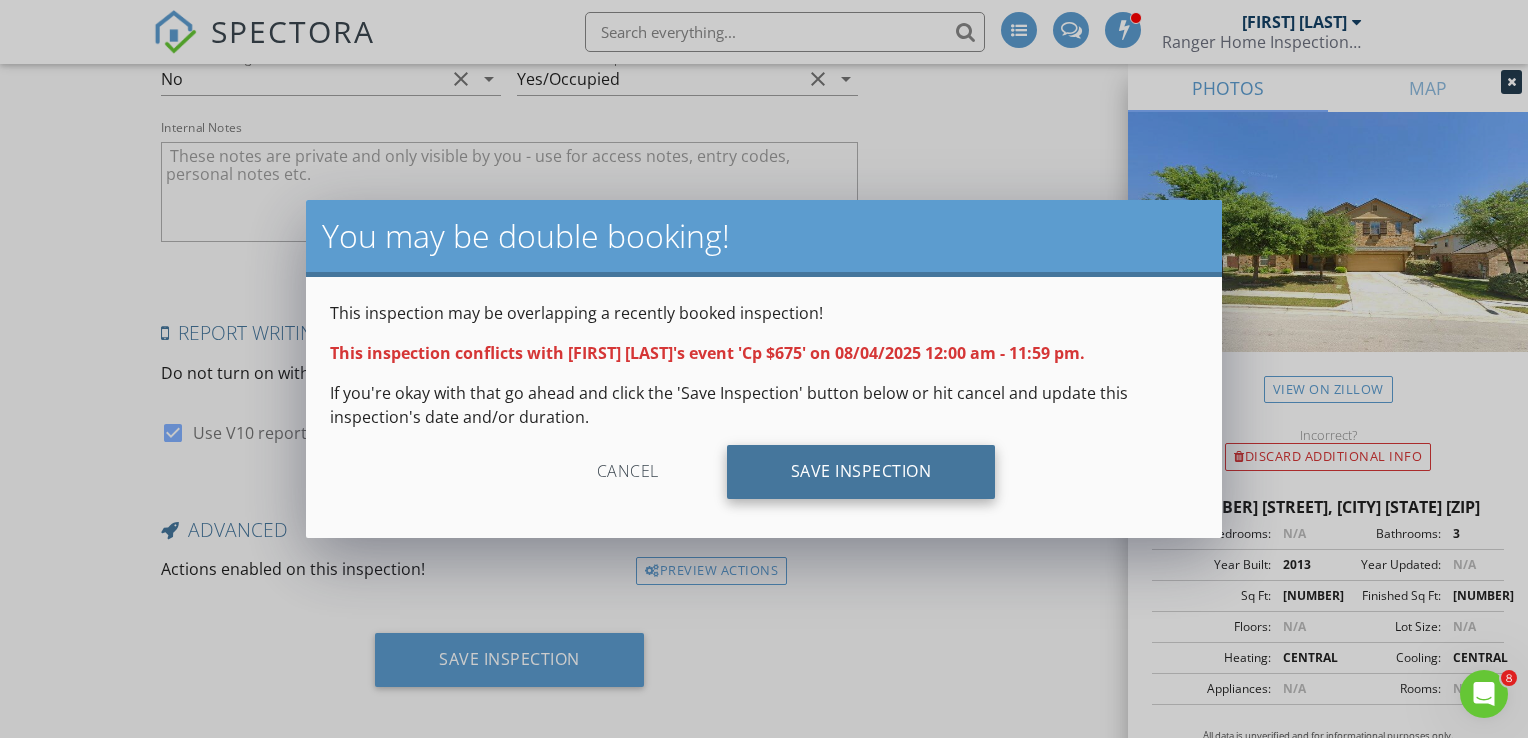 click on "Save Inspection" at bounding box center [861, 472] 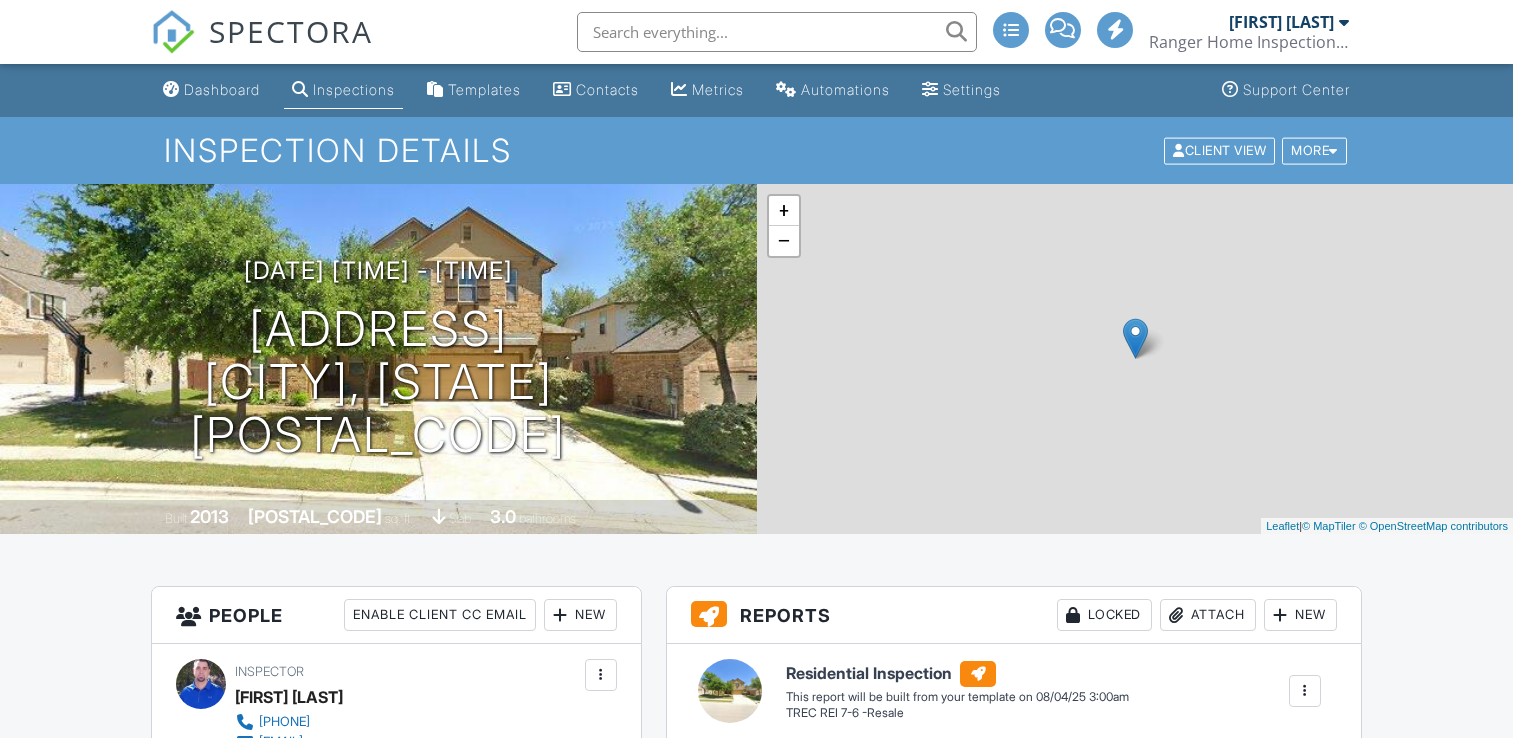 scroll, scrollTop: 0, scrollLeft: 0, axis: both 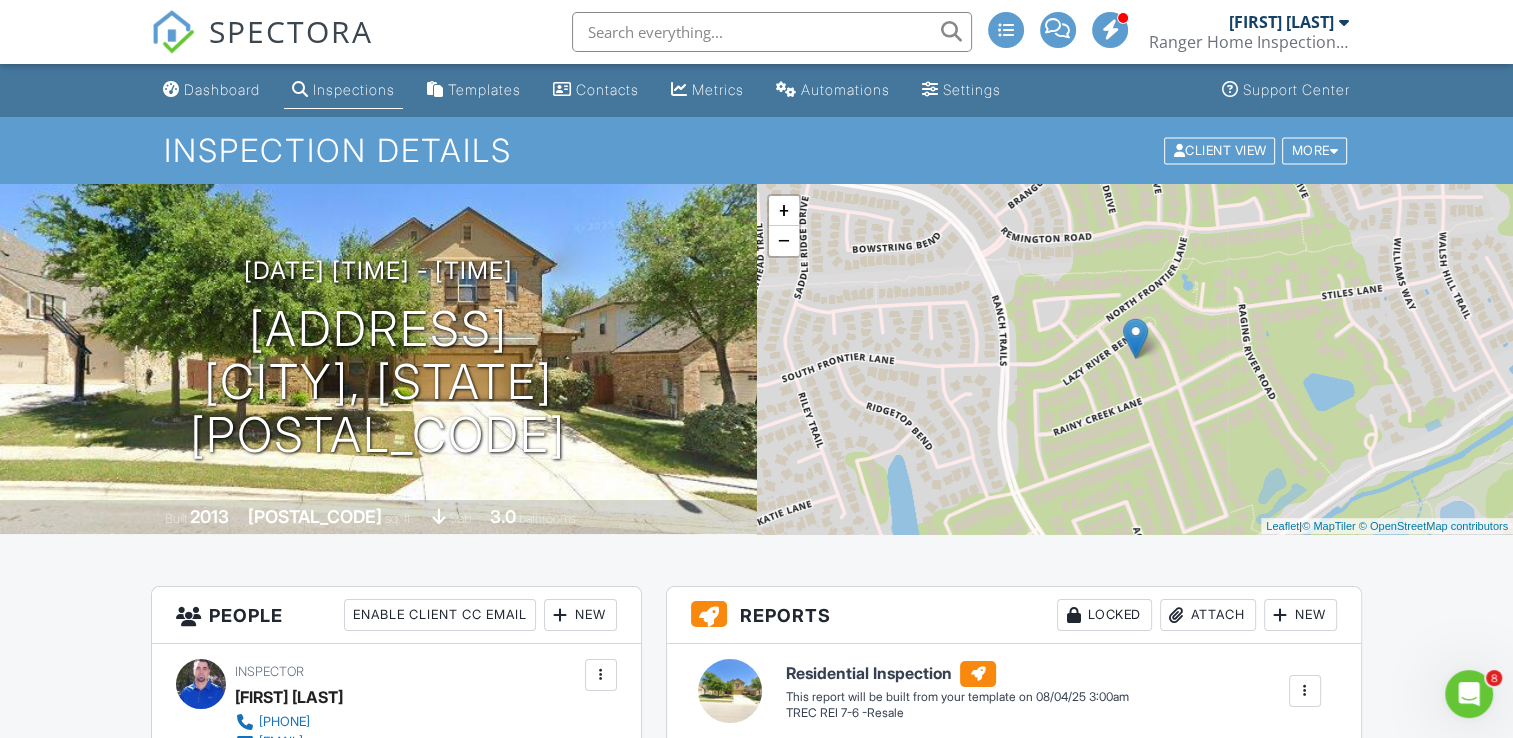 click on "+ − Leaflet  |  © MapTiler   © OpenStreetMap contributors" at bounding box center (1135, 359) 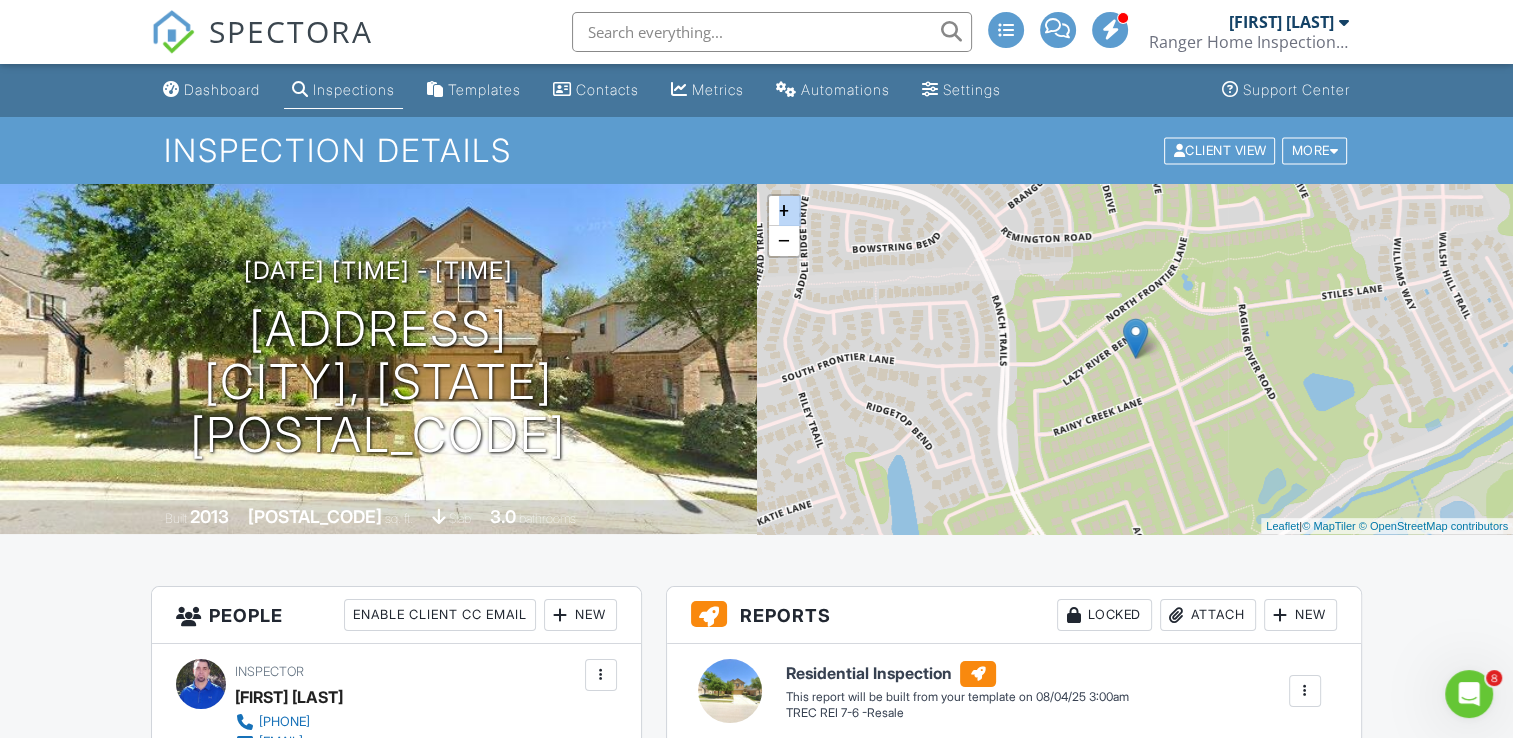 click on "+ − Leaflet  |  © MapTiler   © OpenStreetMap contributors" at bounding box center (1135, 359) 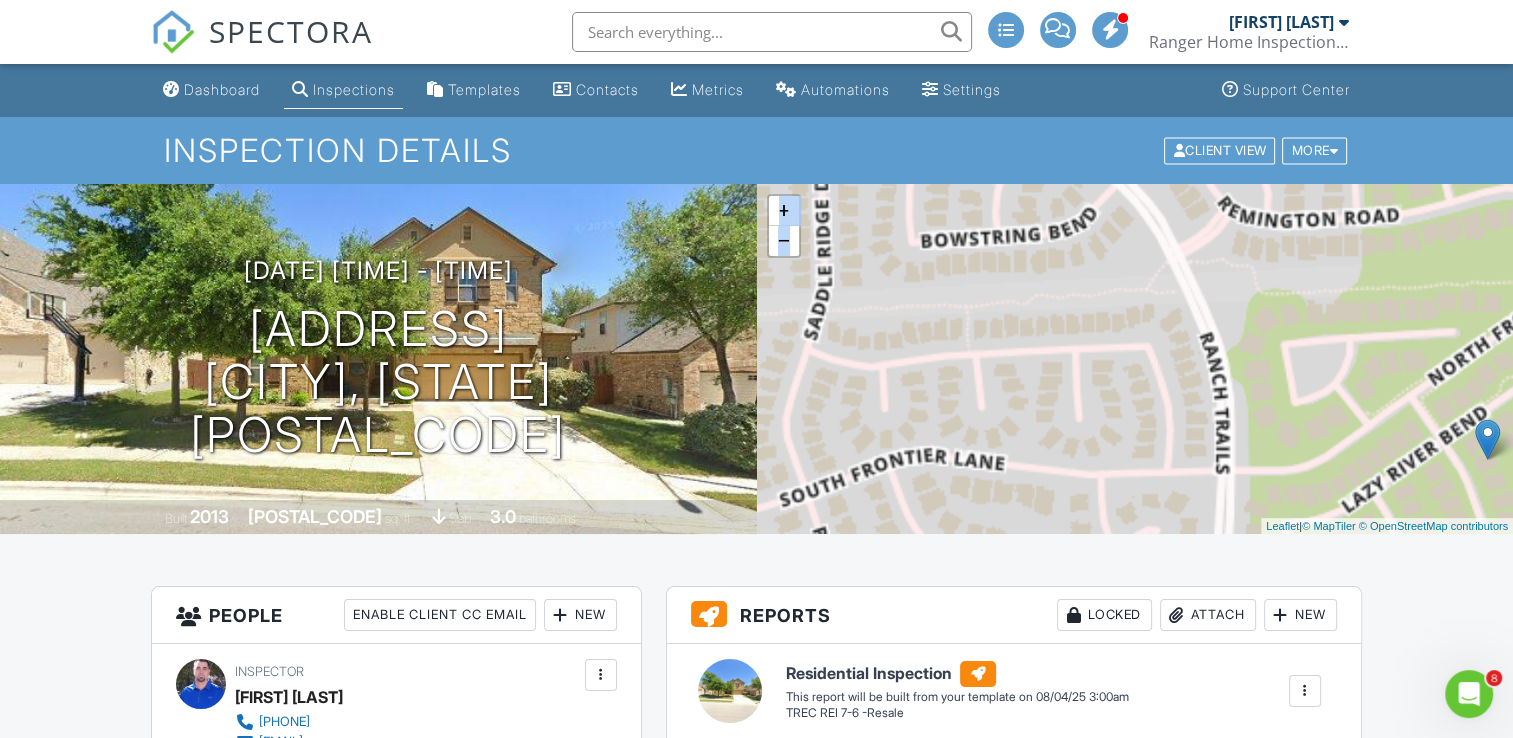 click on "+ − Leaflet  |  © MapTiler   © OpenStreetMap contributors" at bounding box center [1135, 359] 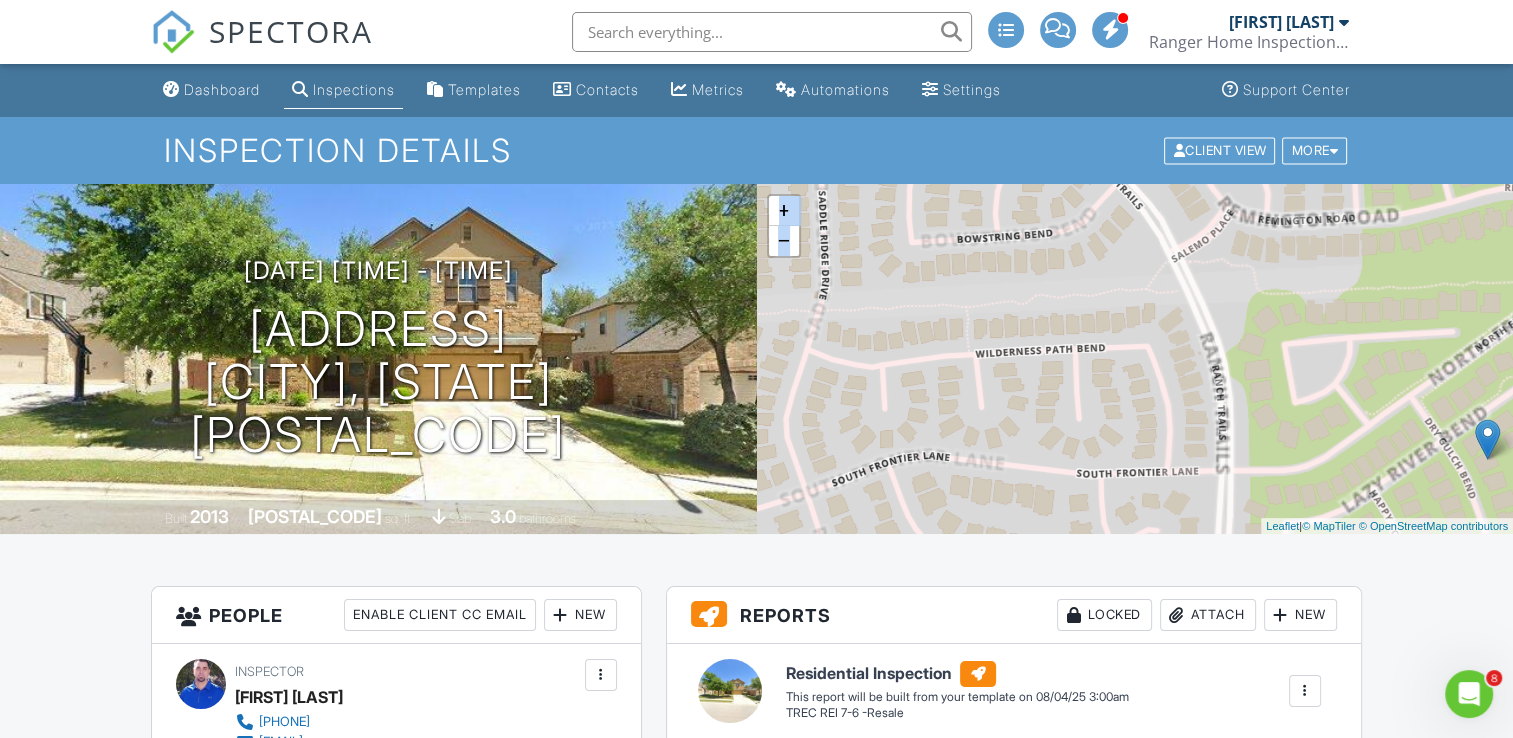 click on "+ − Leaflet  |  © MapTiler   © OpenStreetMap contributors" at bounding box center (1135, 359) 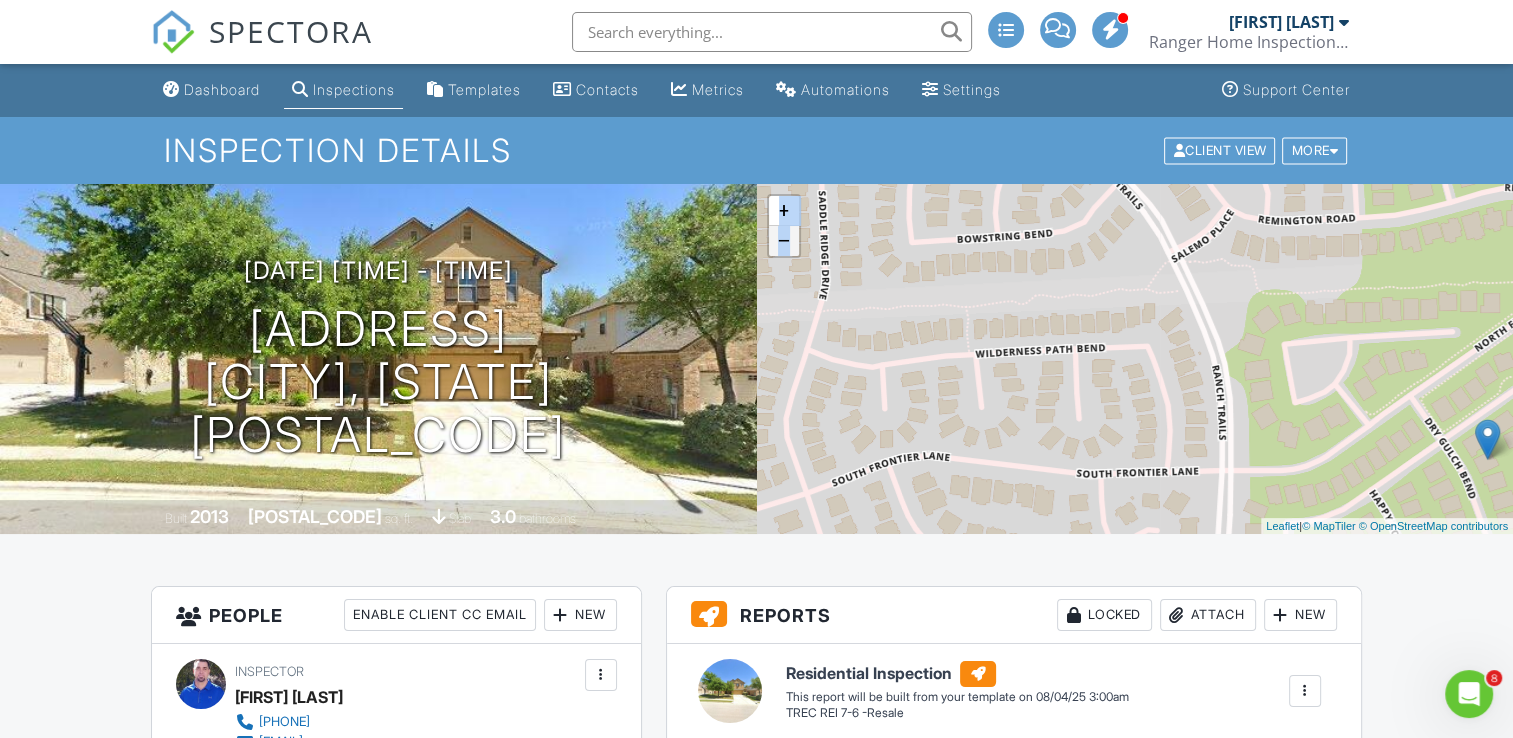 click on "−" at bounding box center (784, 241) 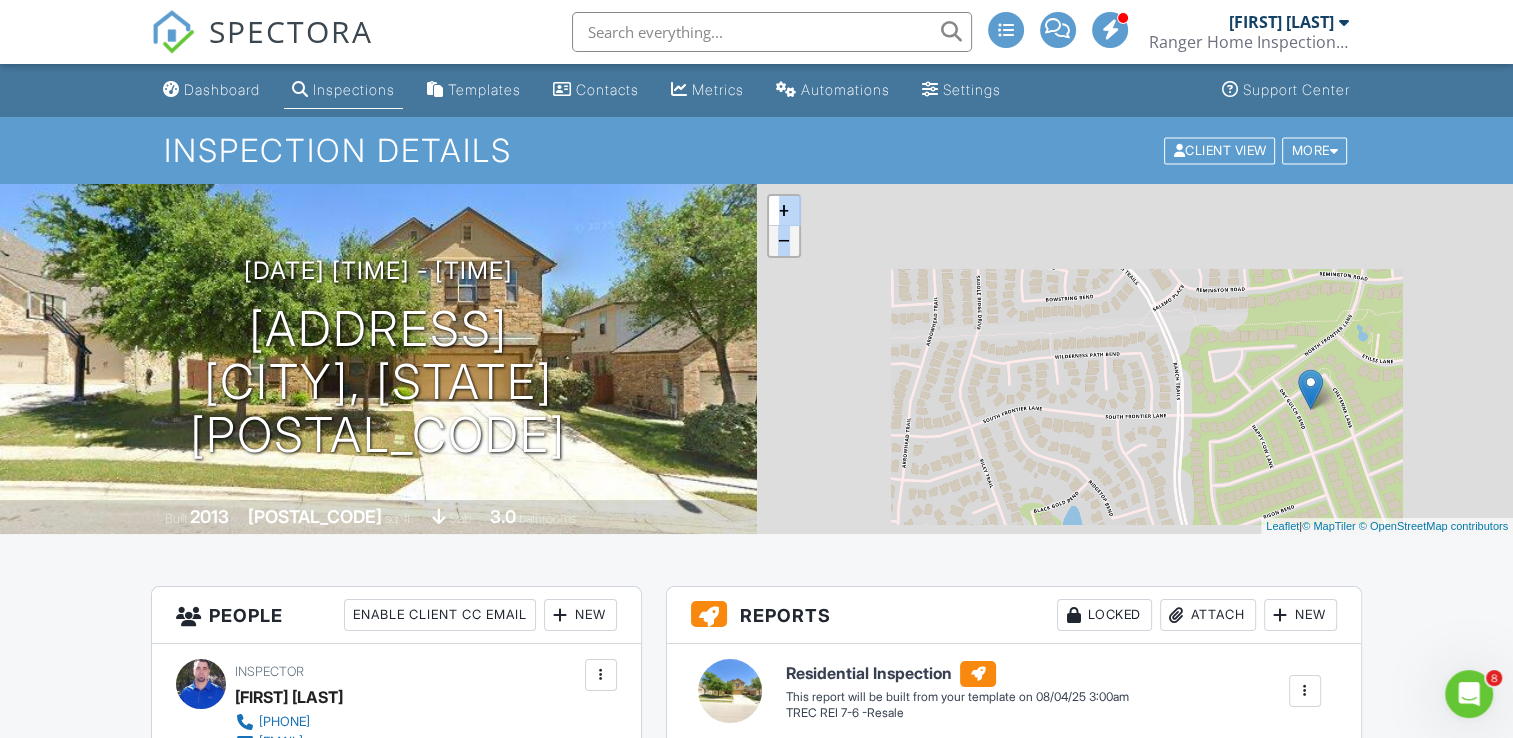 click on "−" at bounding box center (784, 241) 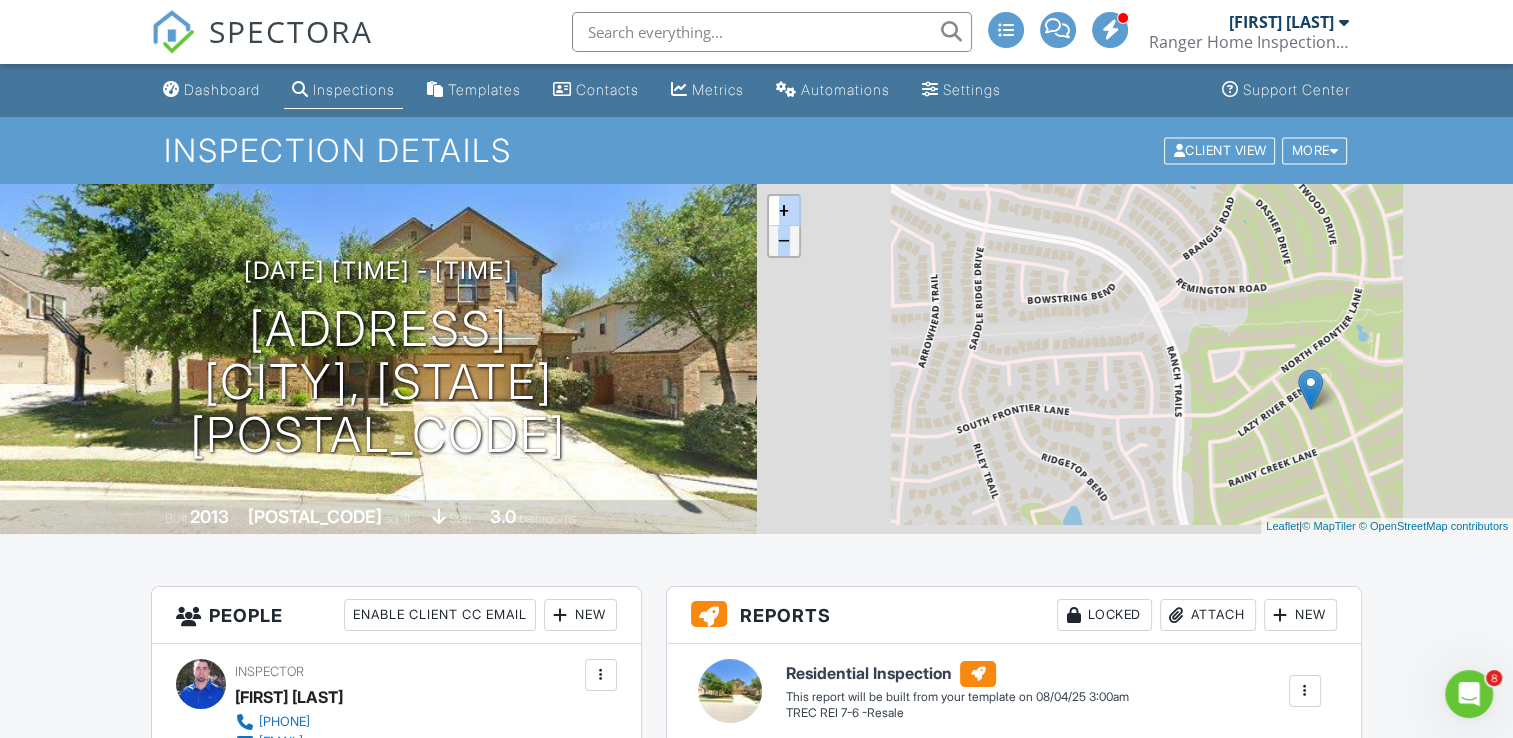 click on "−" at bounding box center [784, 241] 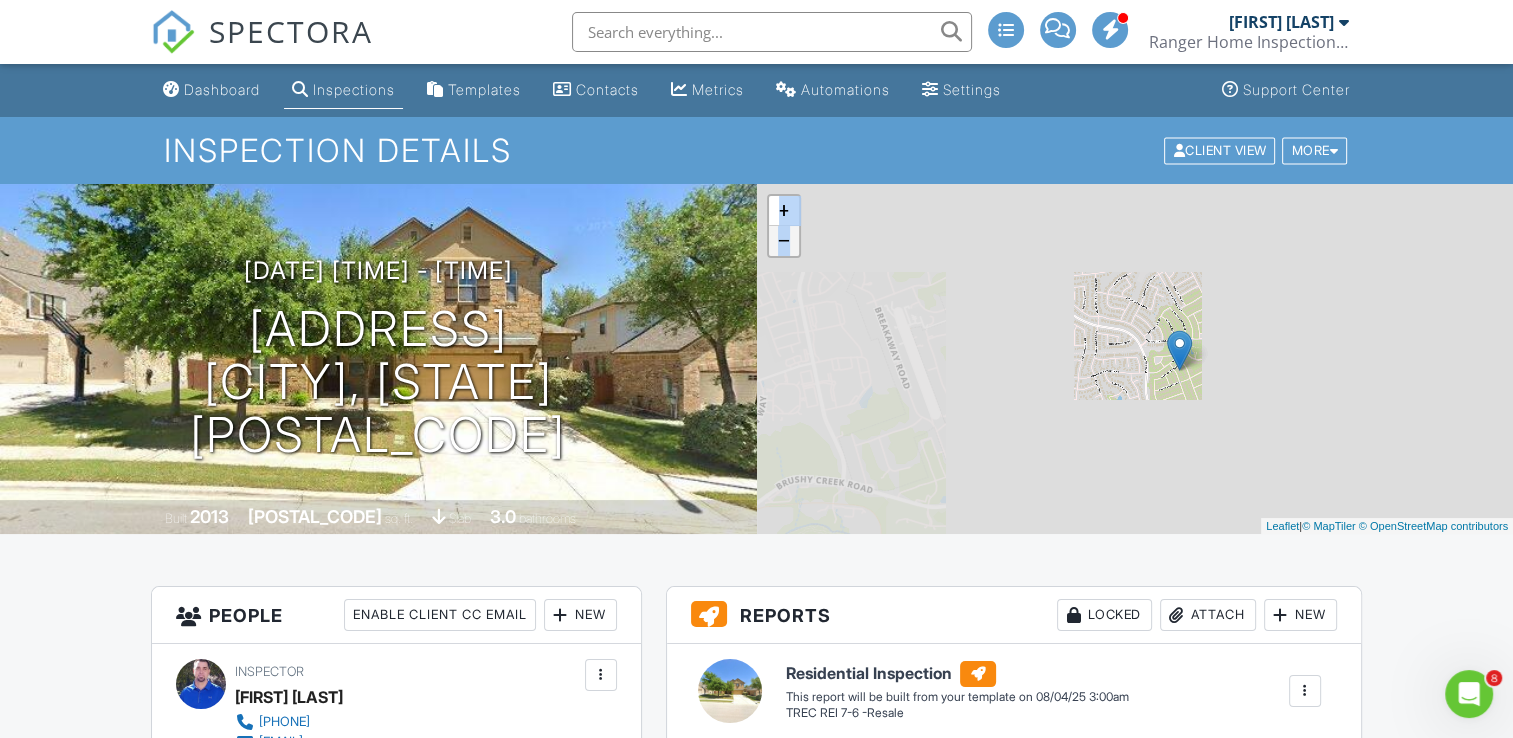click on "−" at bounding box center [784, 241] 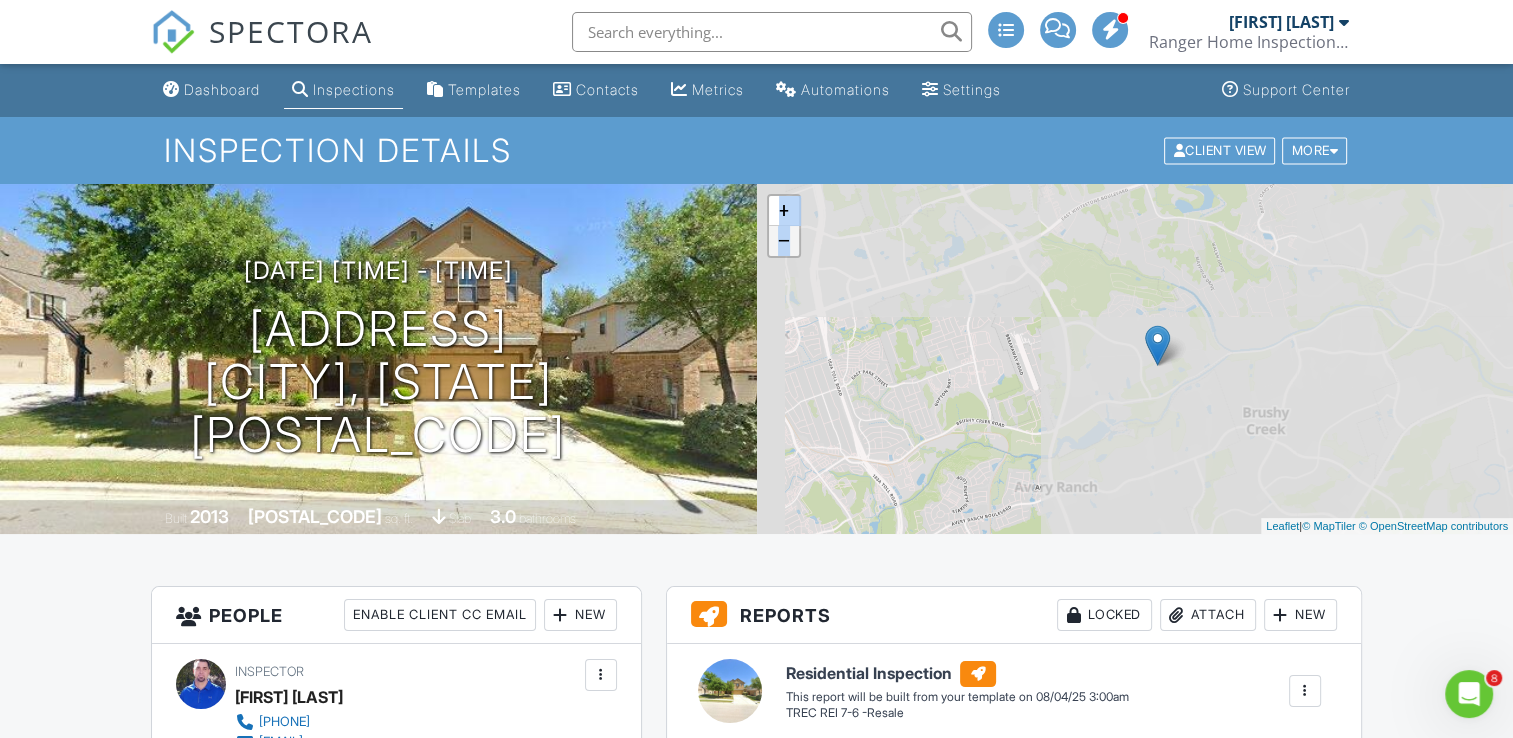 click on "−" at bounding box center [784, 241] 